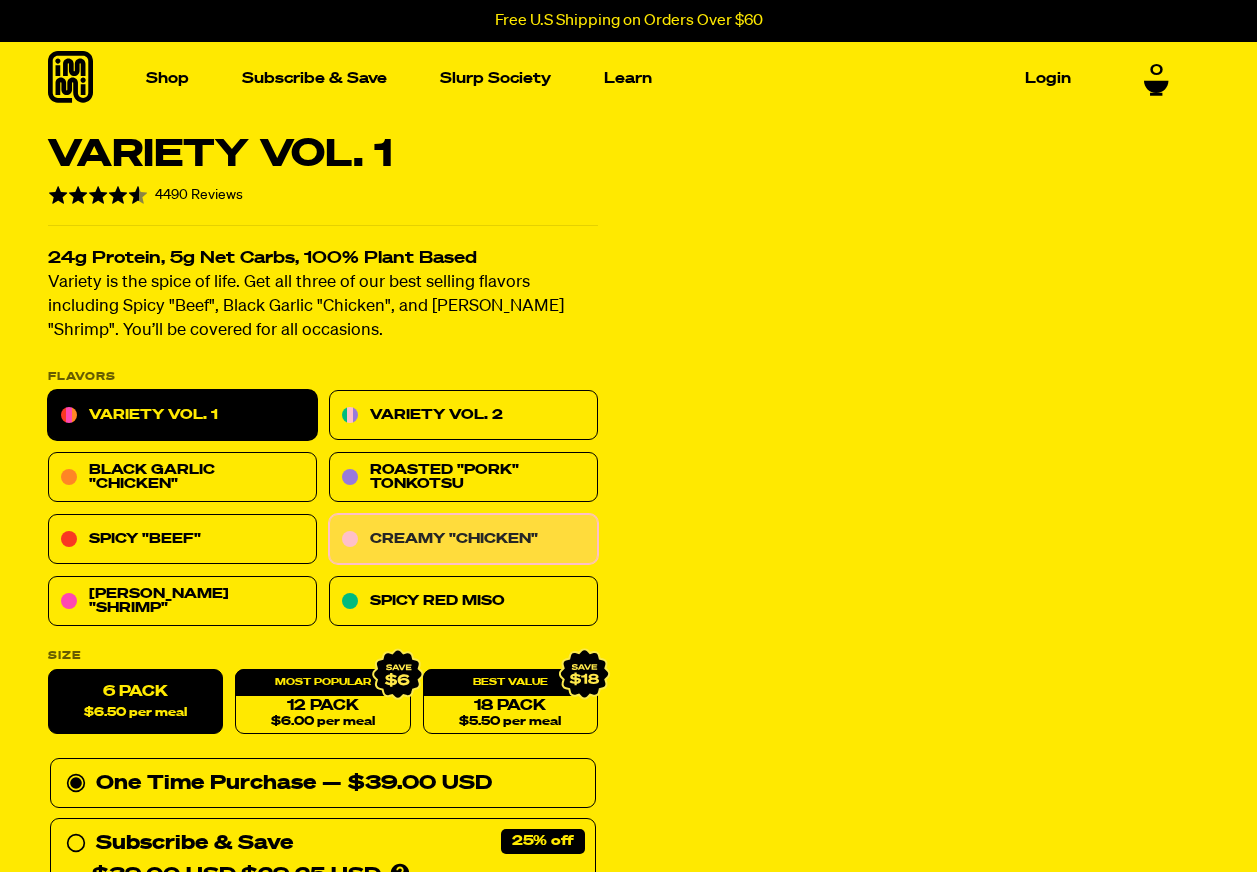 scroll, scrollTop: 0, scrollLeft: 0, axis: both 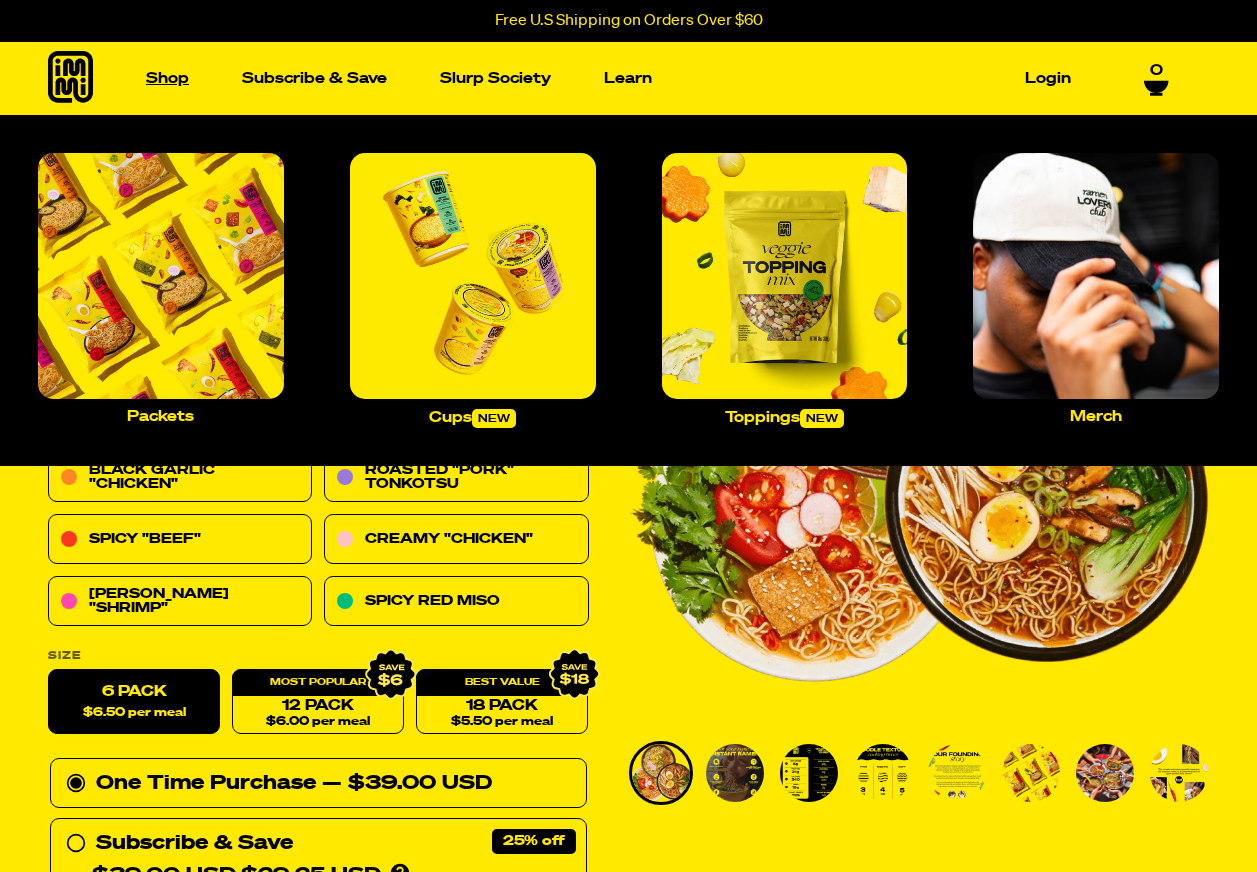 click on "Shop" at bounding box center [167, 78] 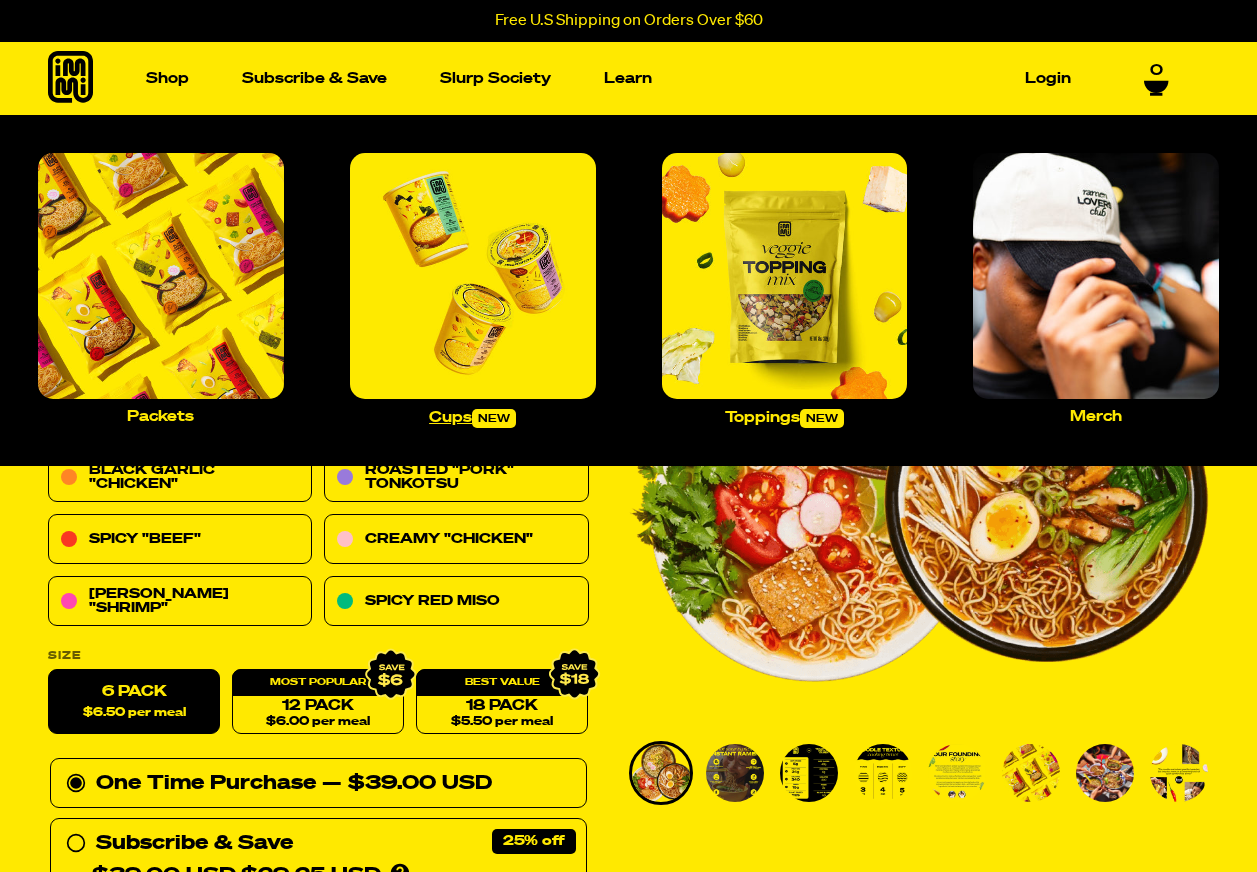 click at bounding box center (473, 276) 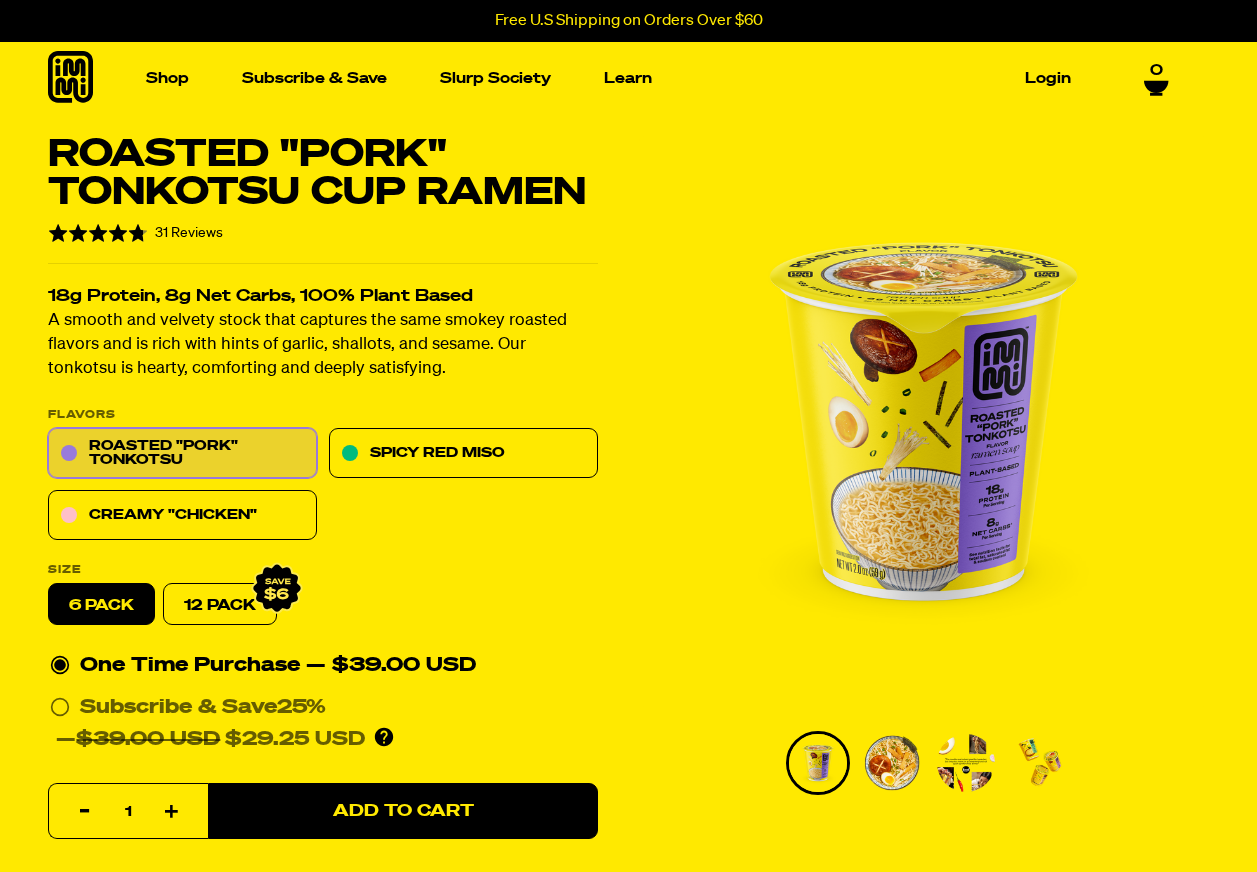 scroll, scrollTop: 0, scrollLeft: 0, axis: both 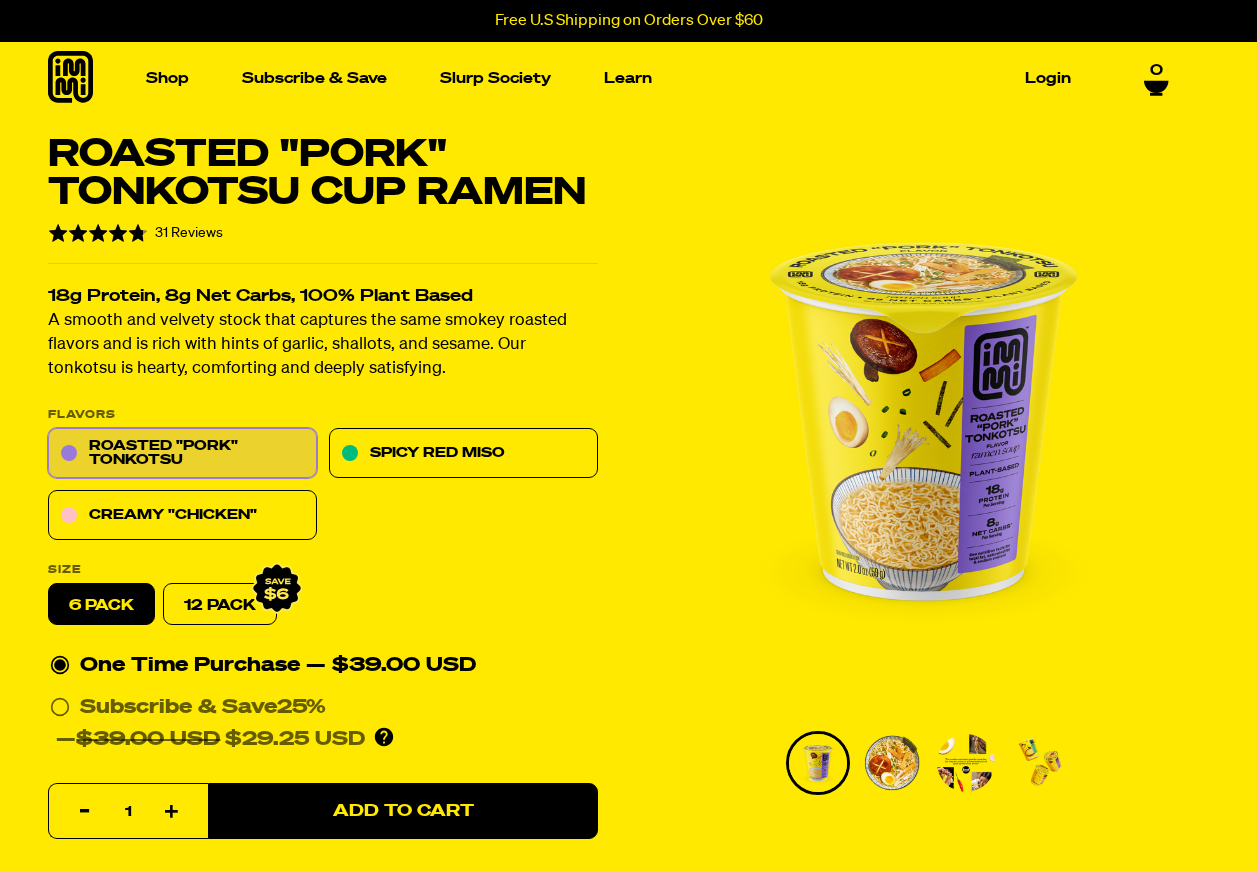 click at bounding box center (966, 763) 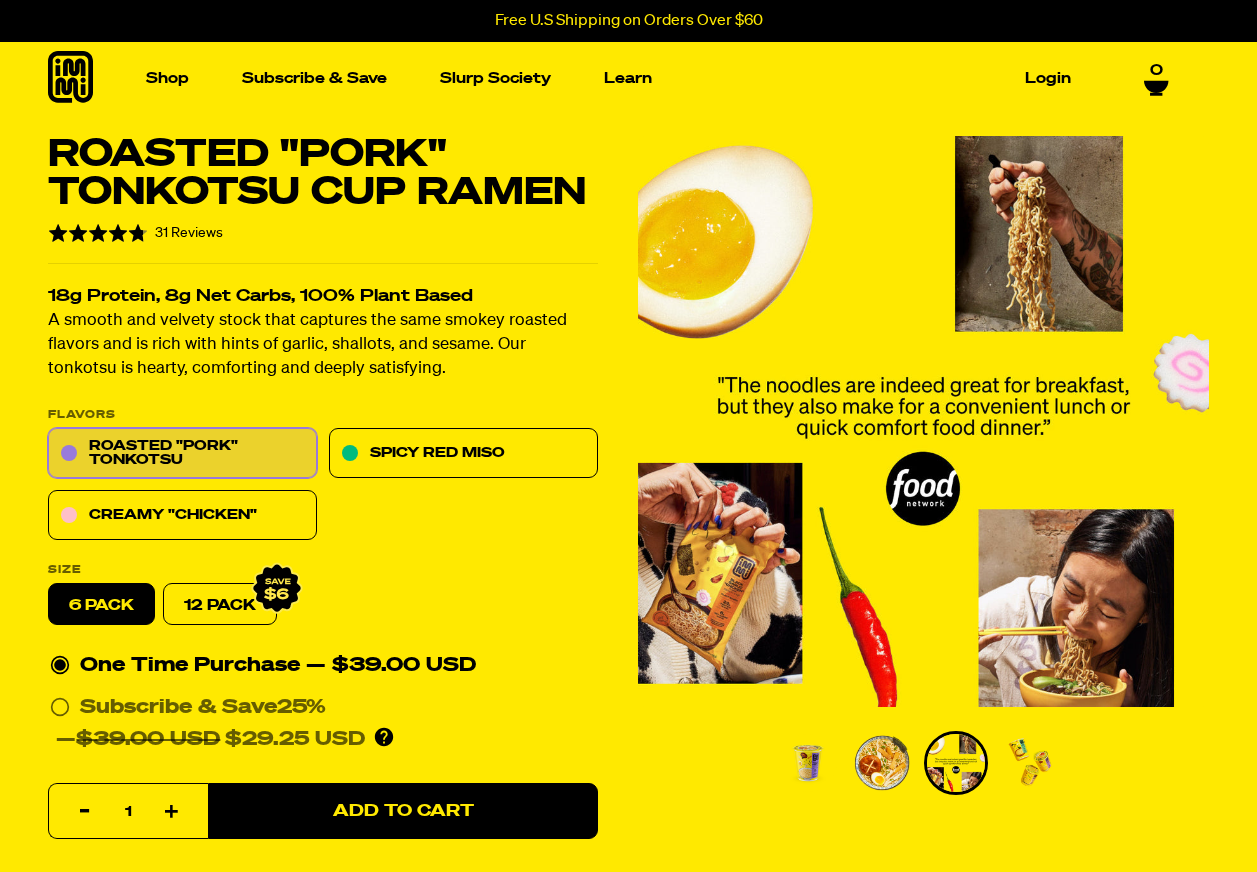 click at bounding box center [1030, 763] 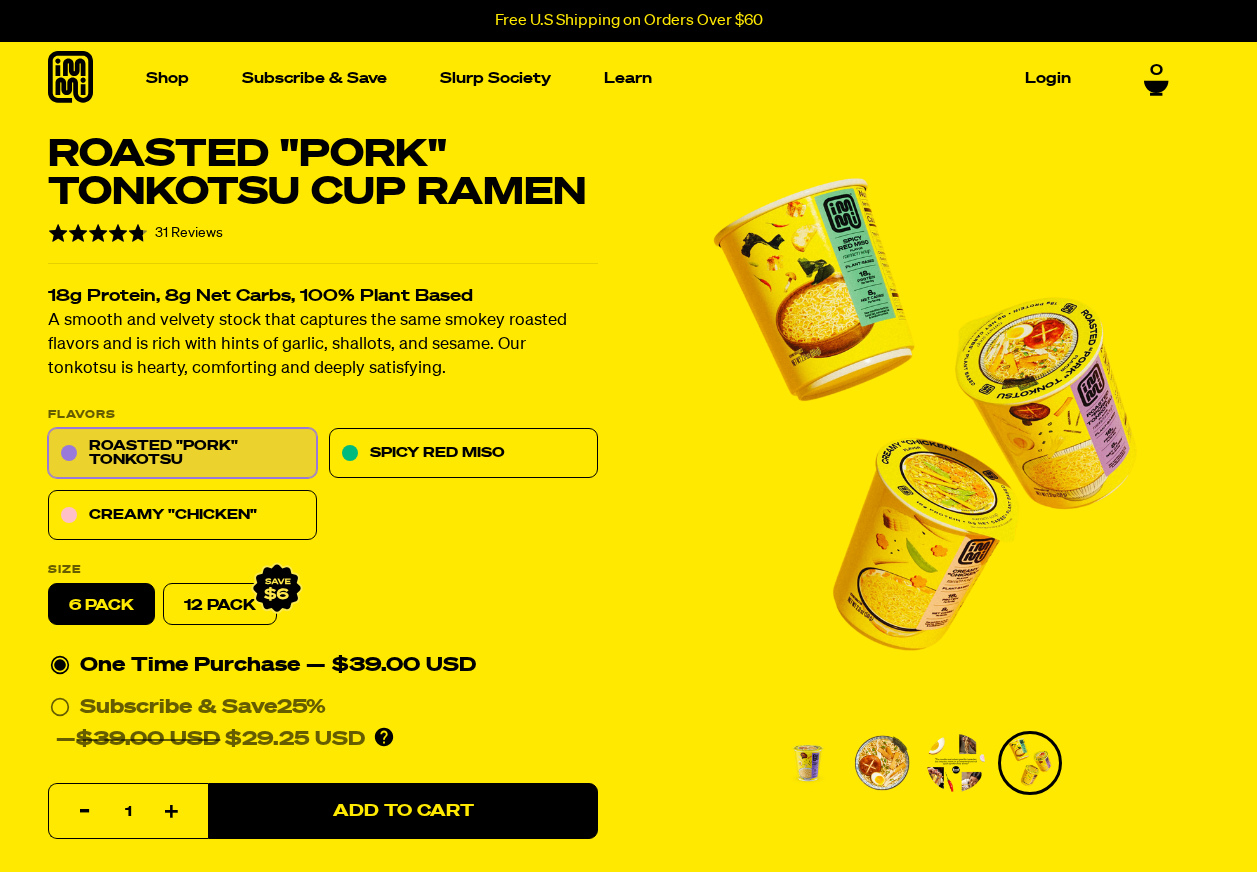 click at bounding box center [882, 763] 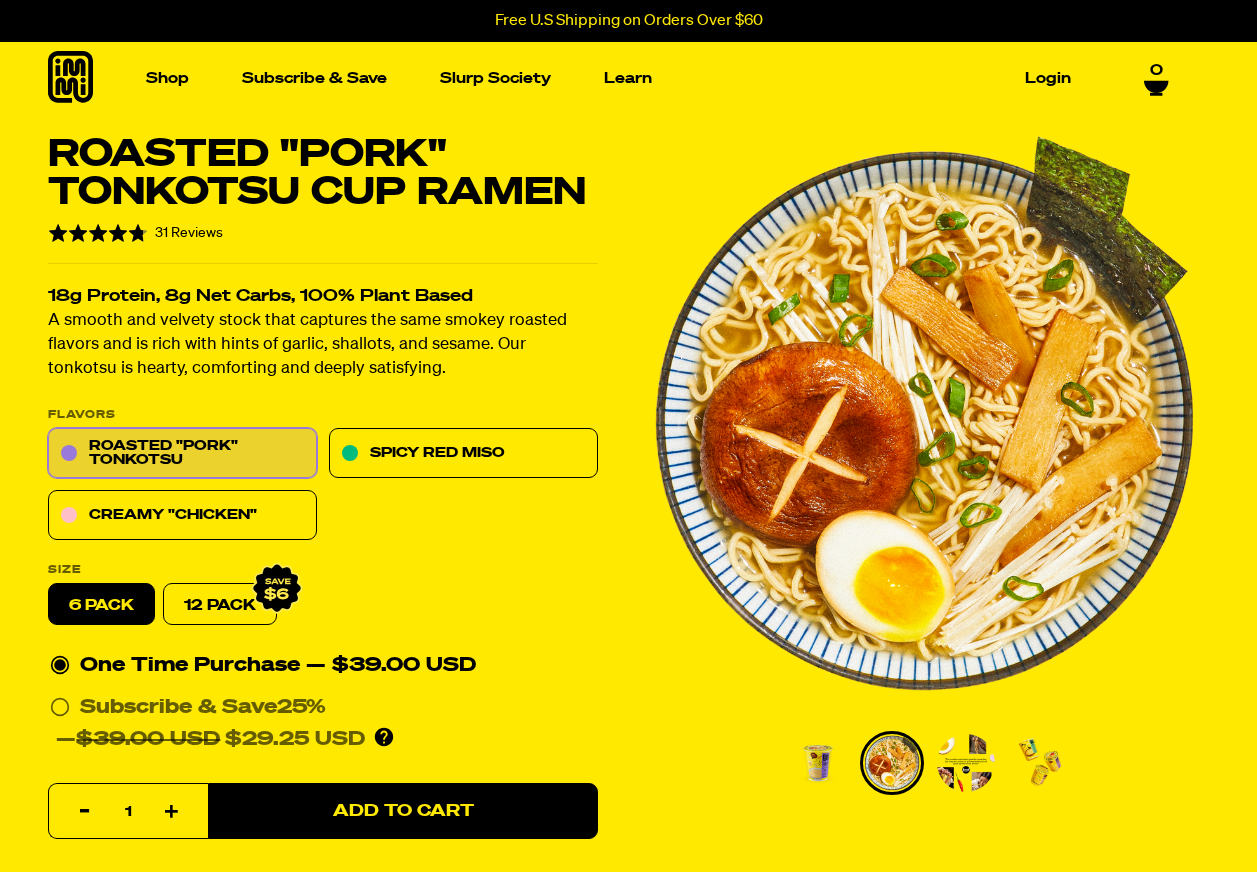 click at bounding box center [818, 763] 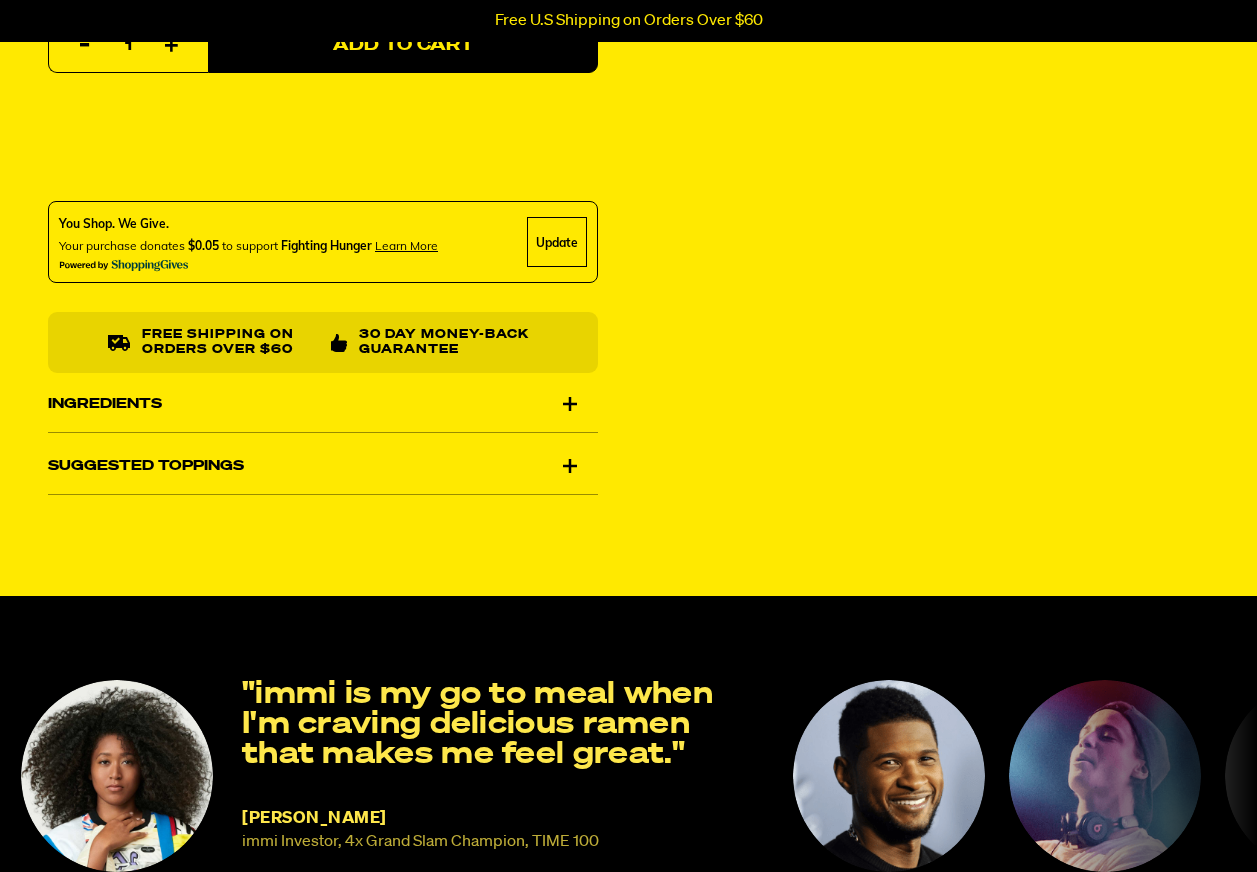 scroll, scrollTop: 800, scrollLeft: 0, axis: vertical 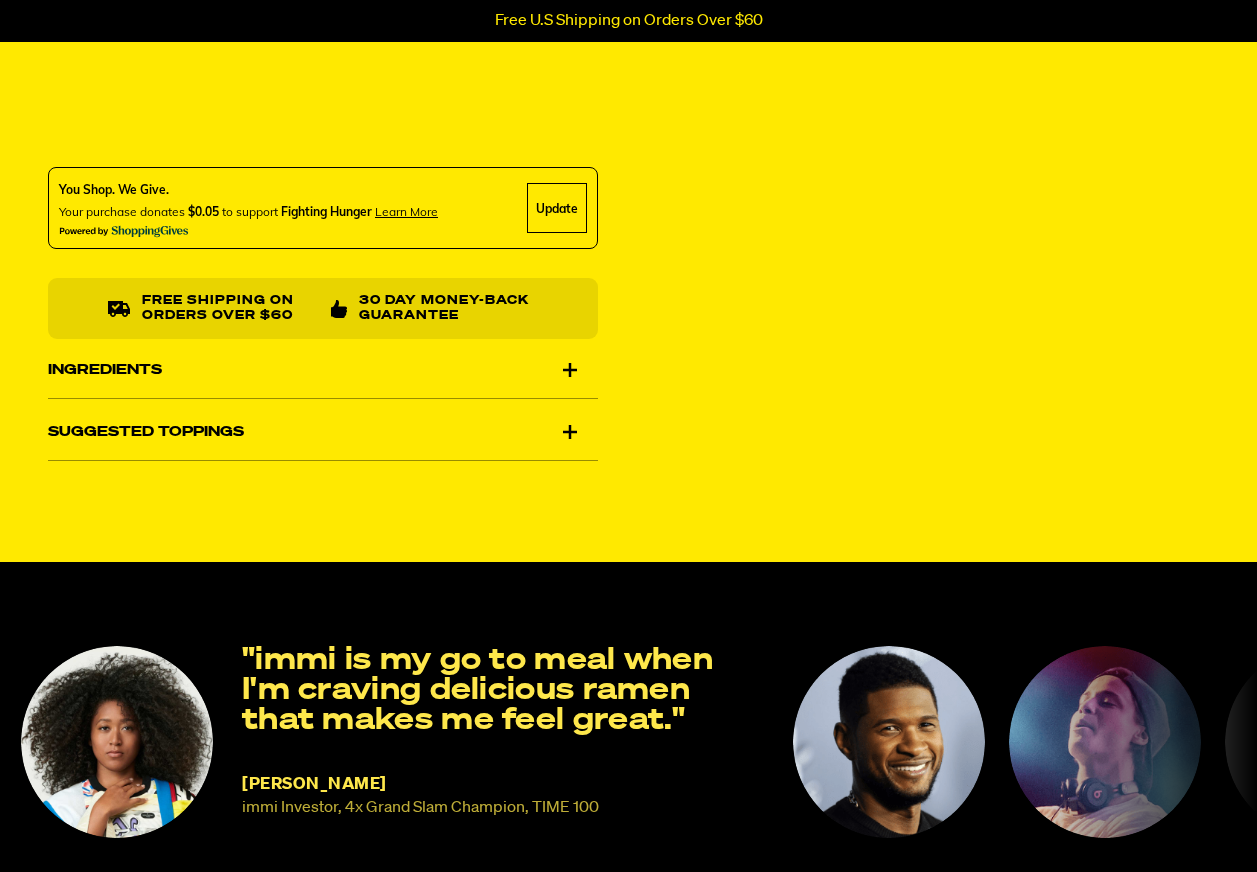 click on "Ingredients" at bounding box center [323, 371] 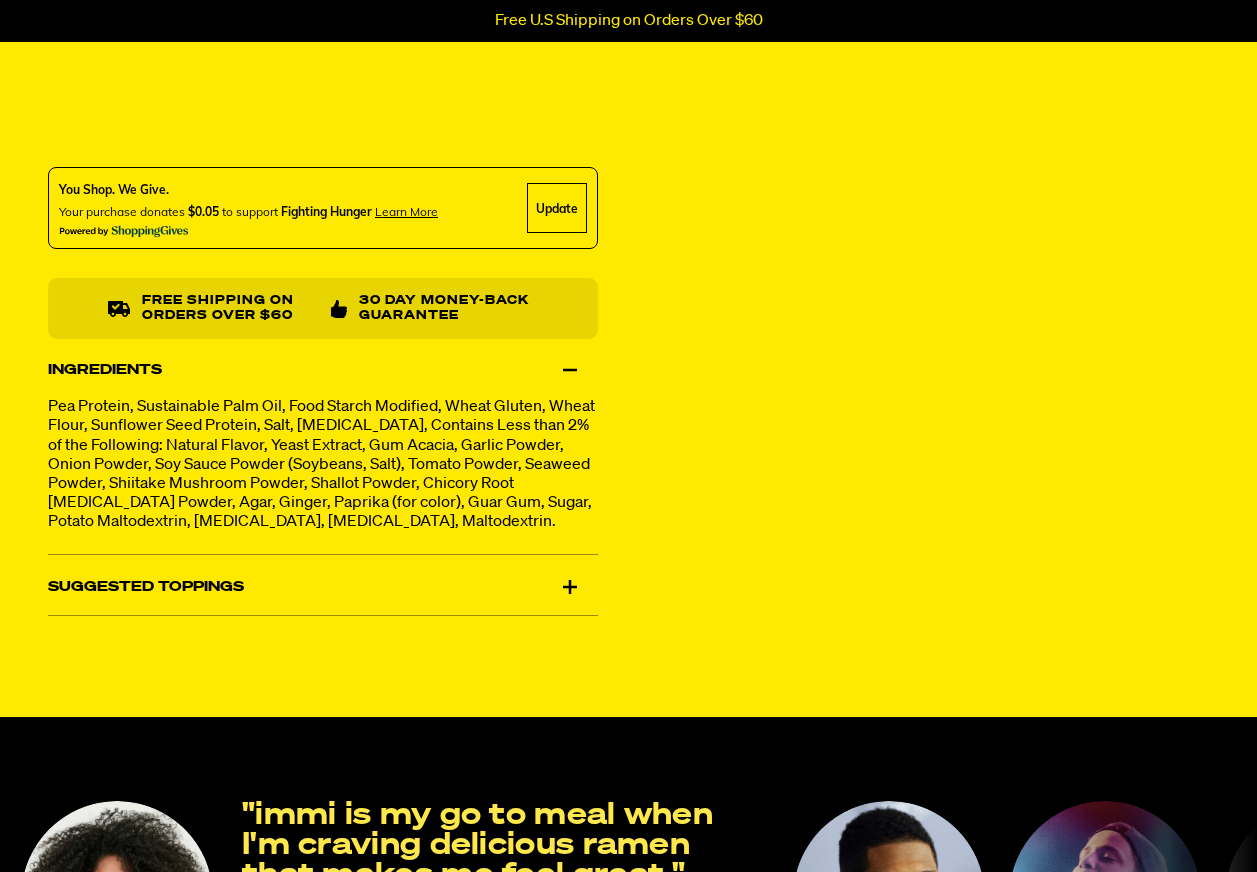scroll, scrollTop: 1000, scrollLeft: 0, axis: vertical 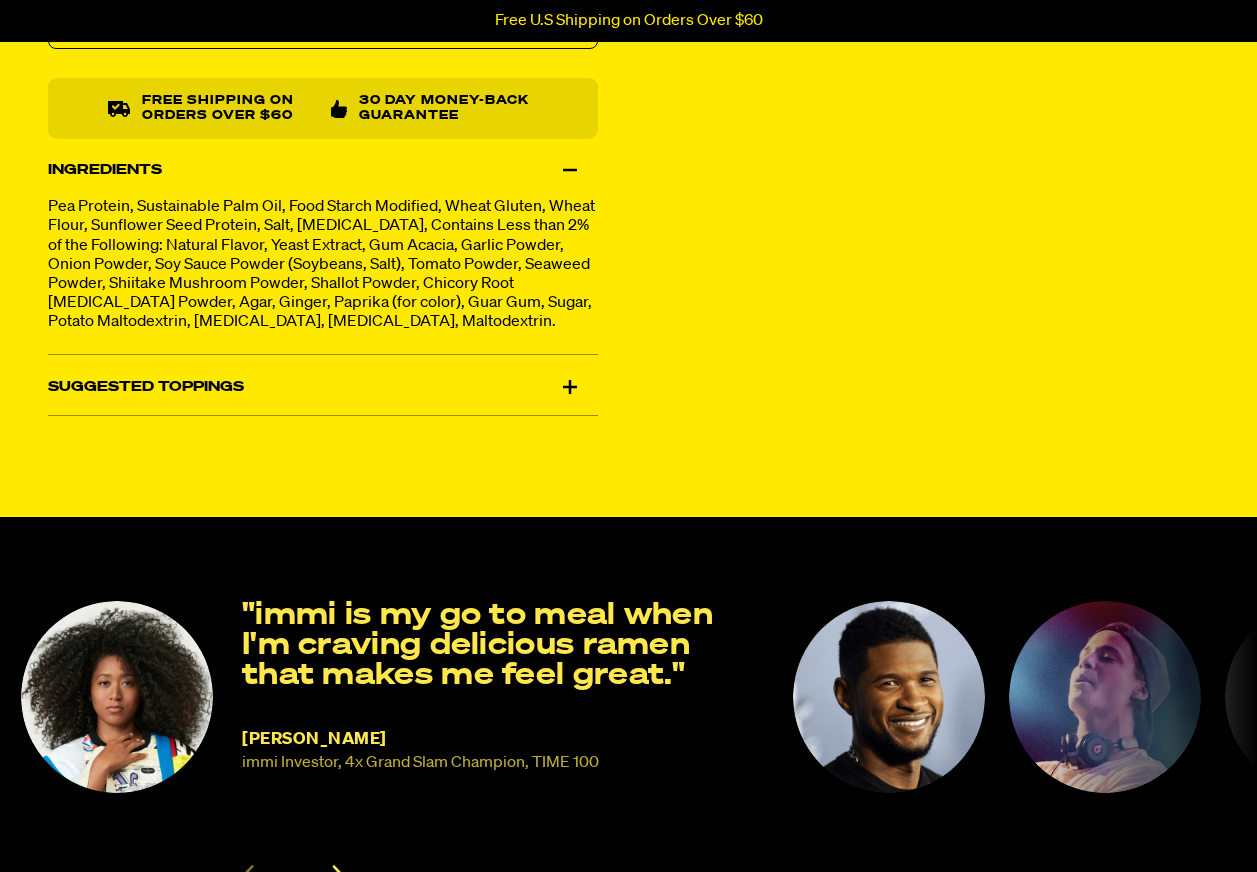click at bounding box center (889, 697) 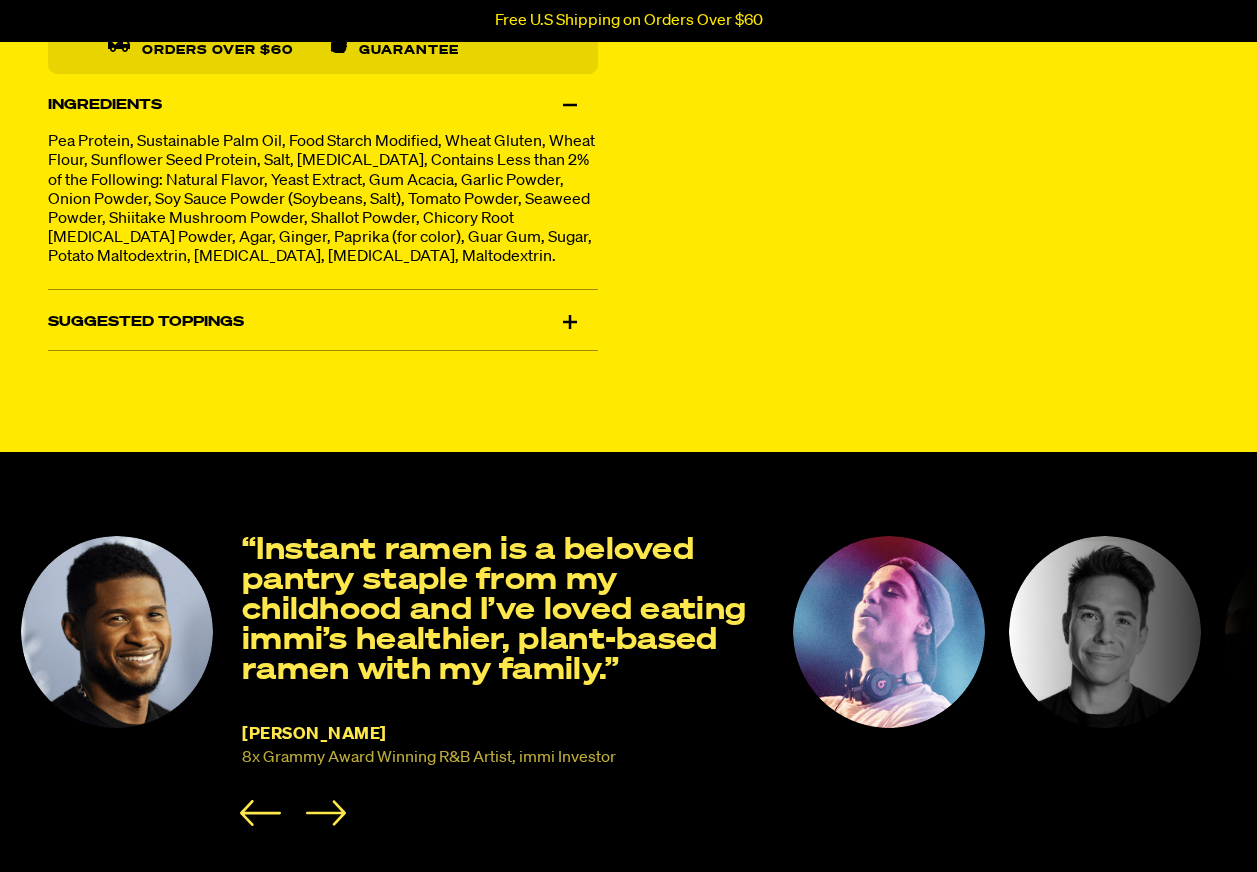 scroll, scrollTop: 1100, scrollLeft: 0, axis: vertical 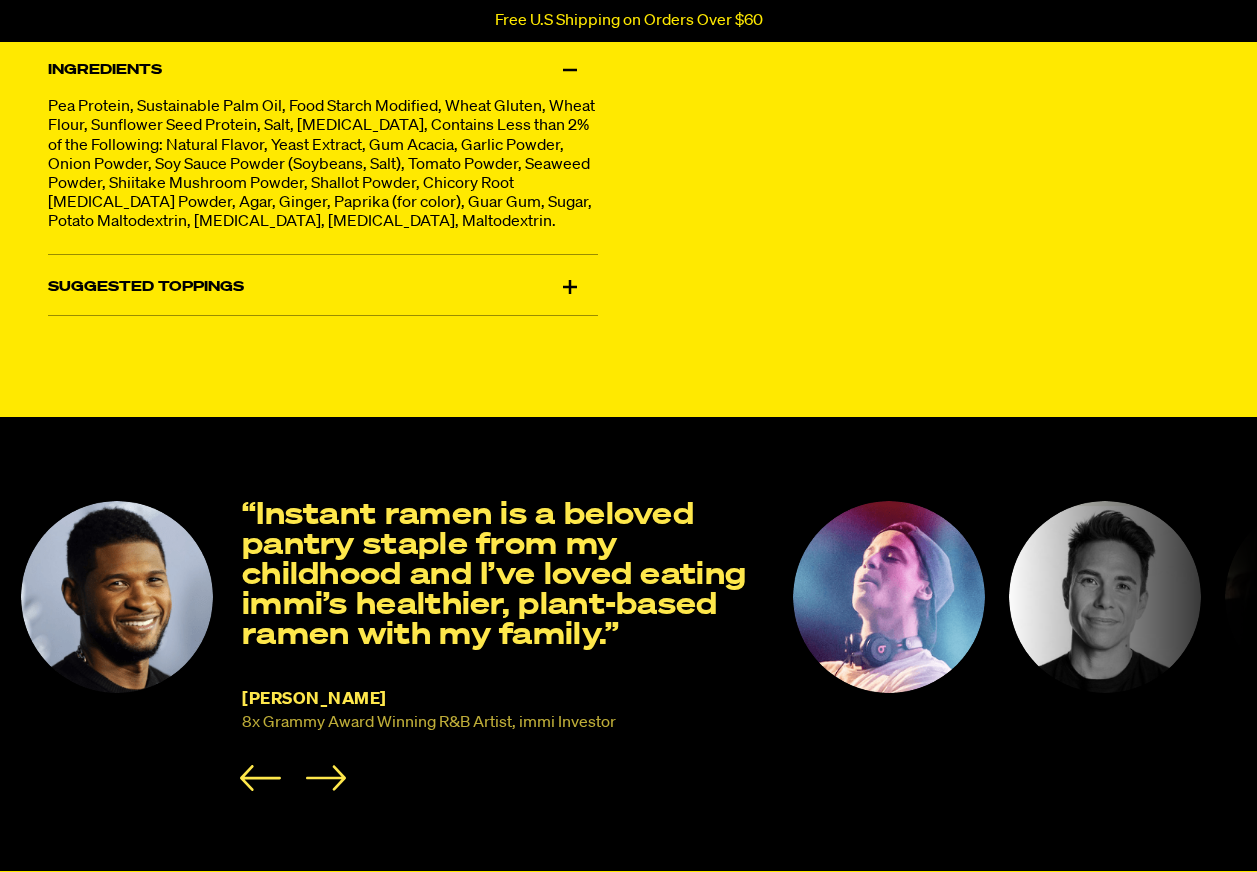 click at bounding box center [889, 597] 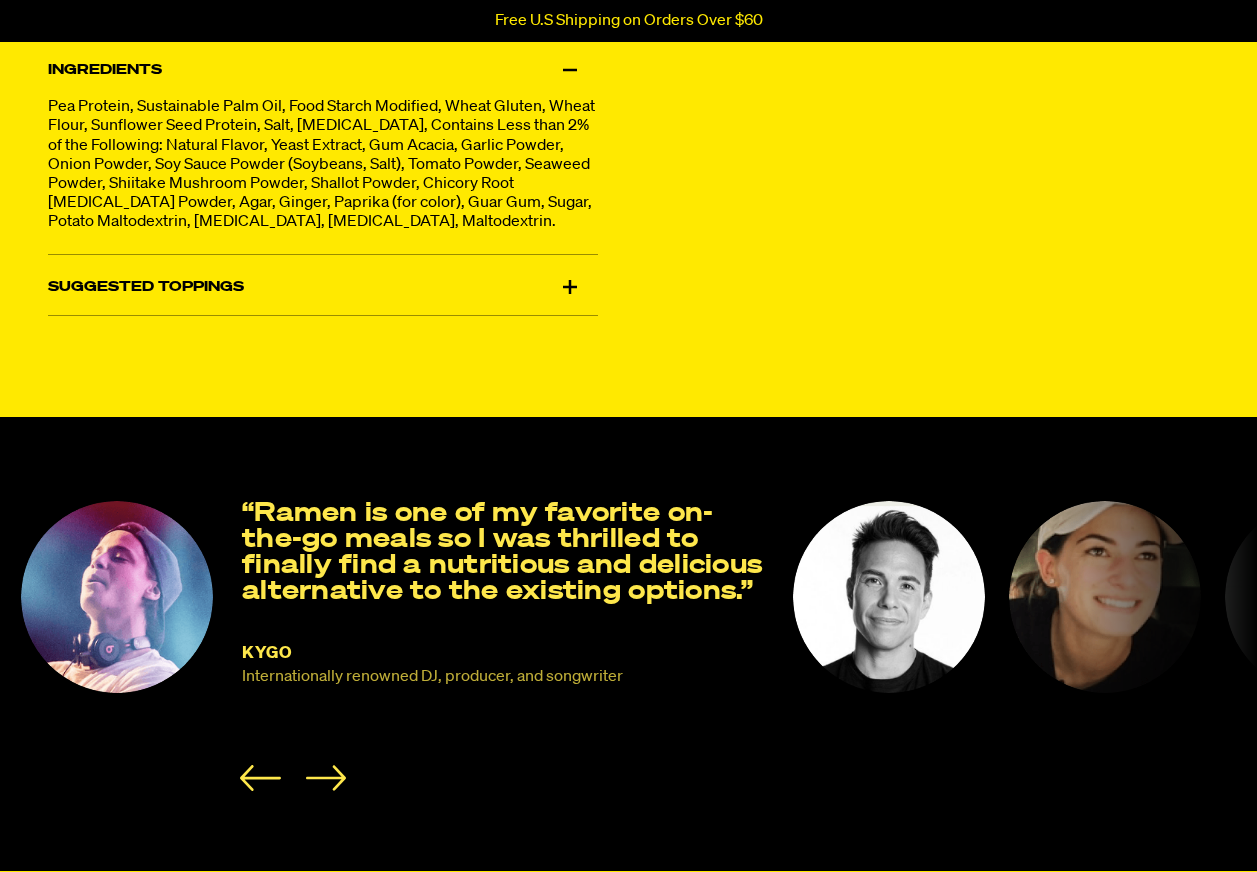click at bounding box center (889, 597) 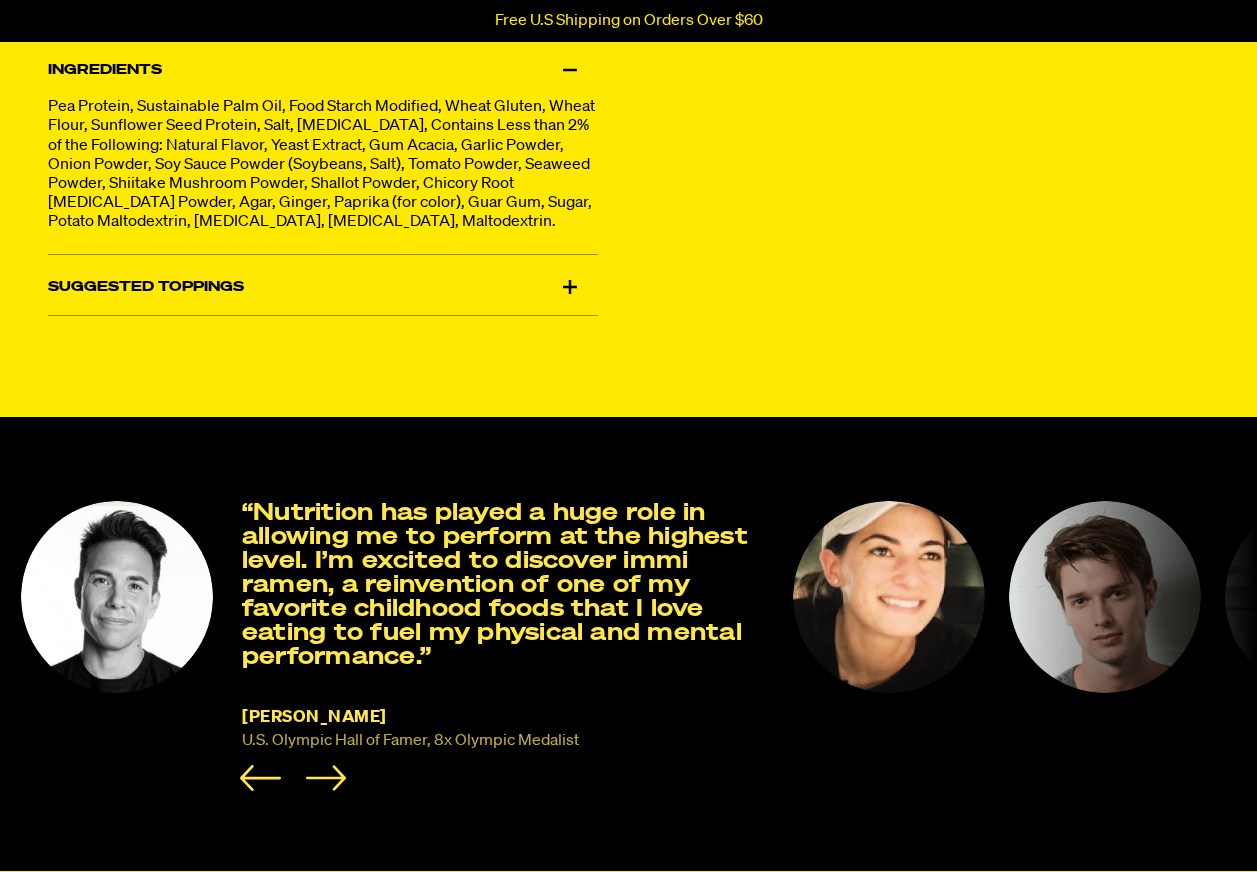 click at bounding box center [889, 597] 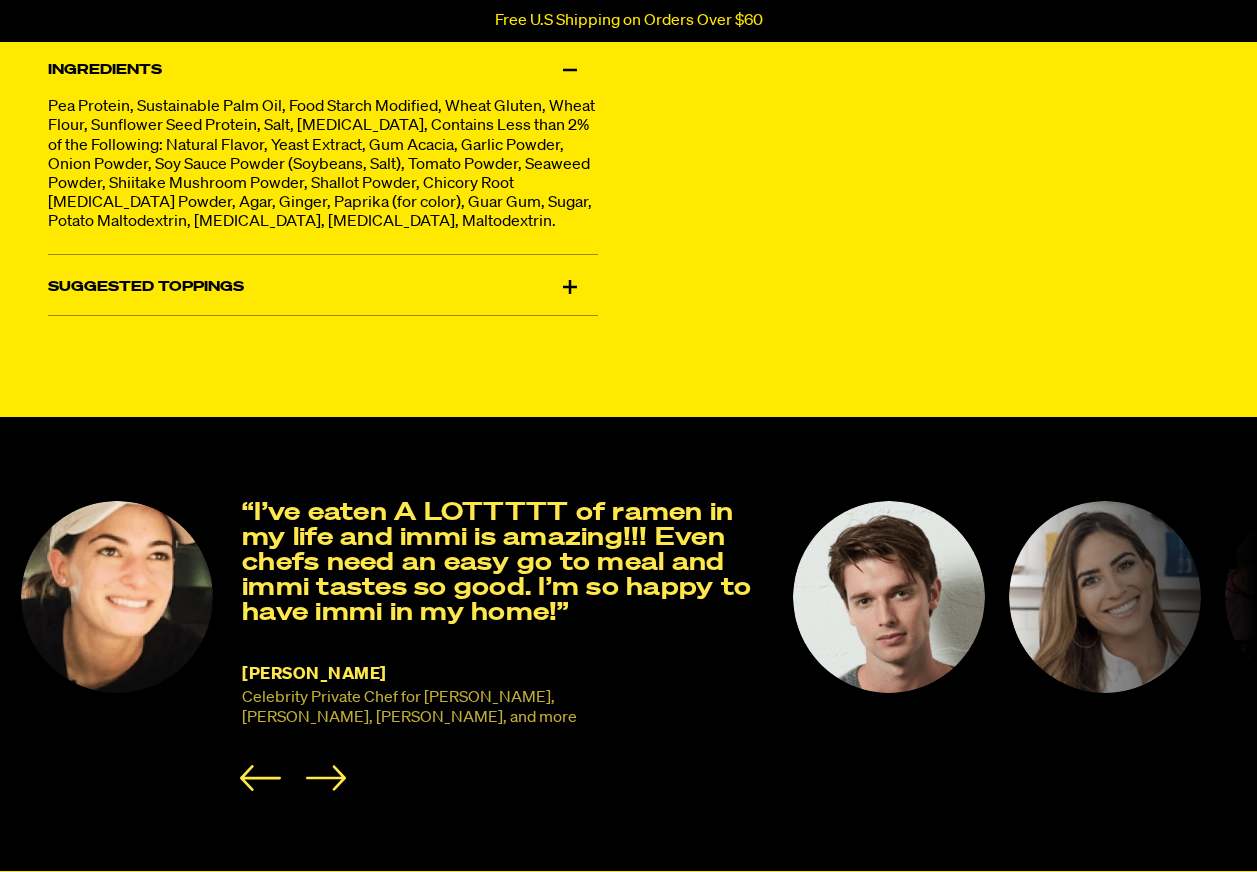 click at bounding box center (889, 597) 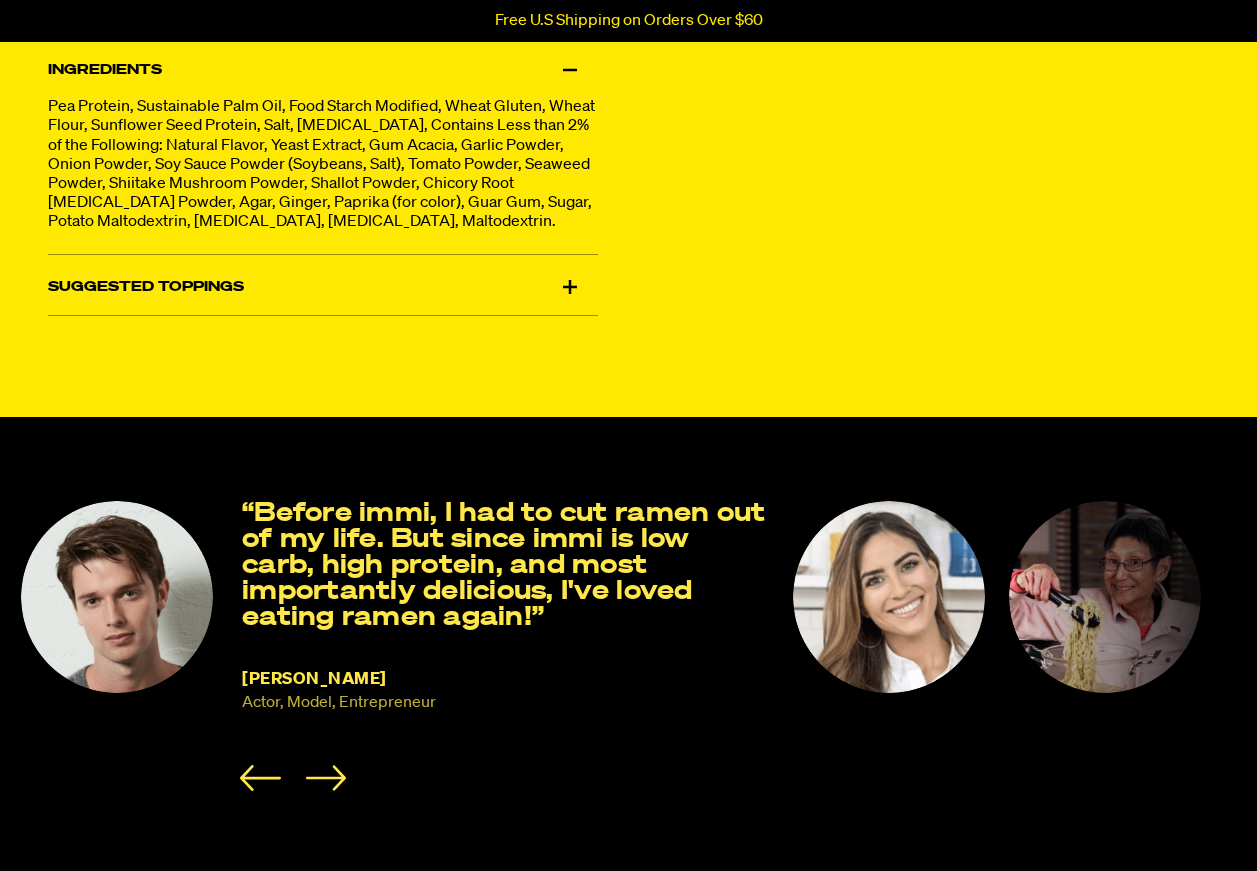 click at bounding box center [889, 597] 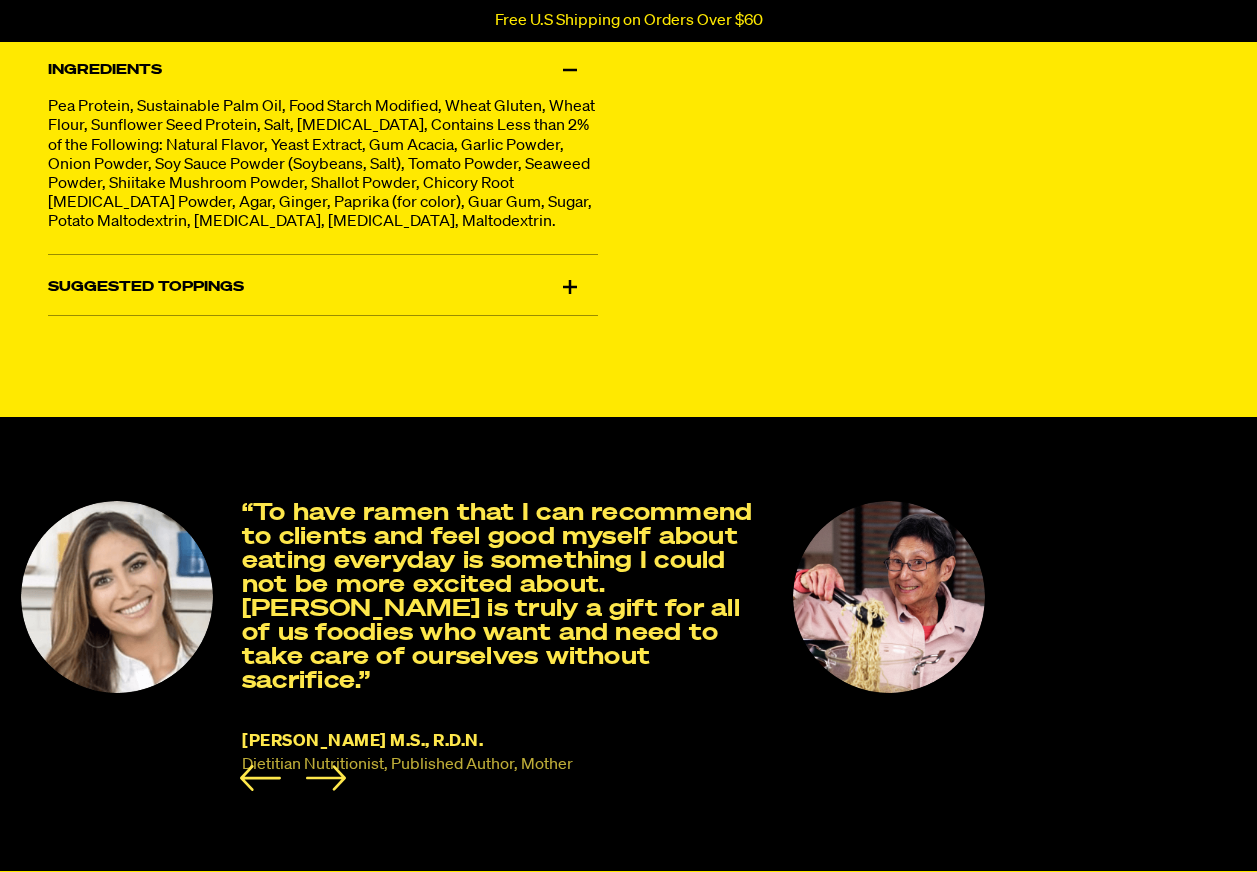 click on "Ilana Muhlstein M.S., R.D.N.   Dietitian Nutritionist, Published Author, Mother          “To have ramen that I can recommend to clients and feel good myself about eating everyday is something I could not be more excited about. immi is truly a gift for all of us foodies who want and need to take care of ourselves without sacrifice.”      Ilana Muhlstein M.S., R.D.N.   Dietitian Nutritionist, Published Author, Mother" at bounding box center [394, 646] 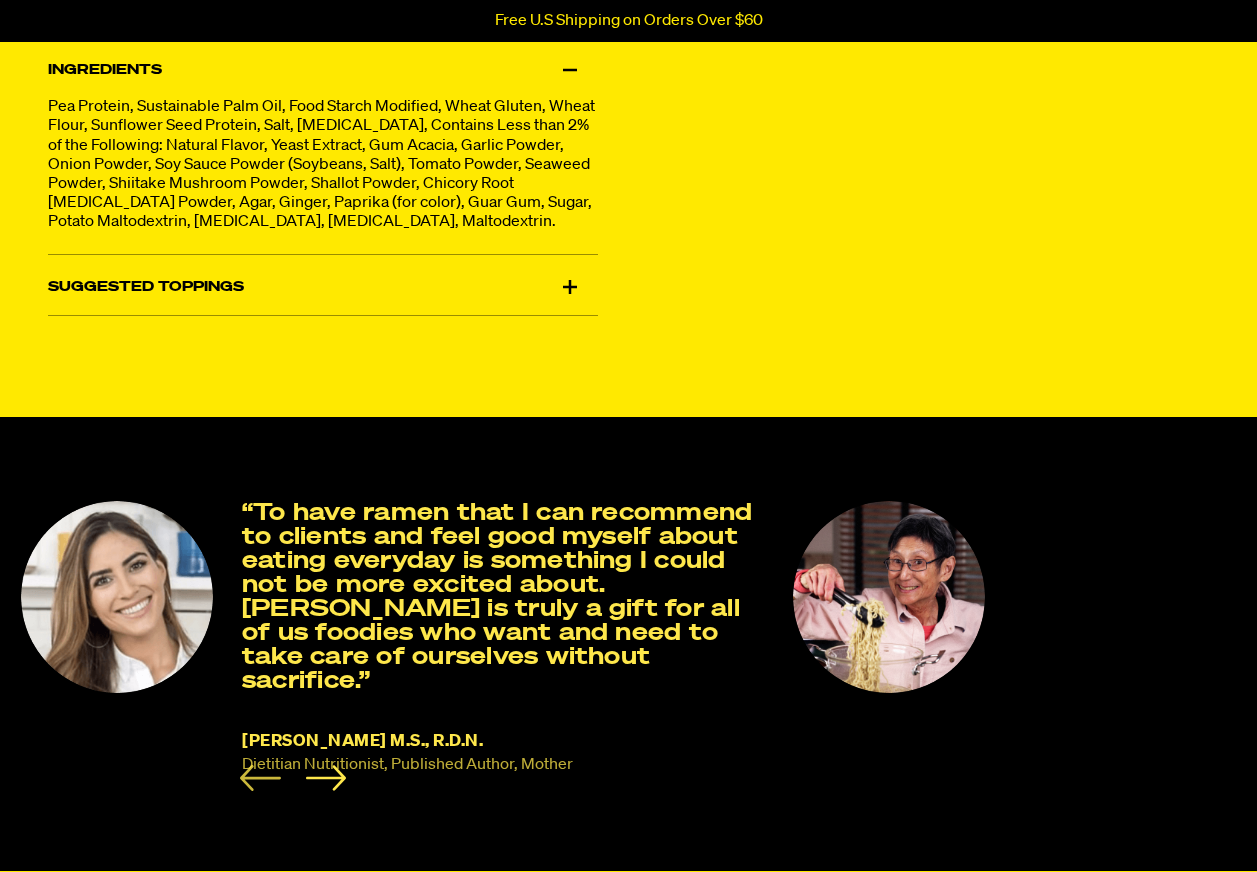 click 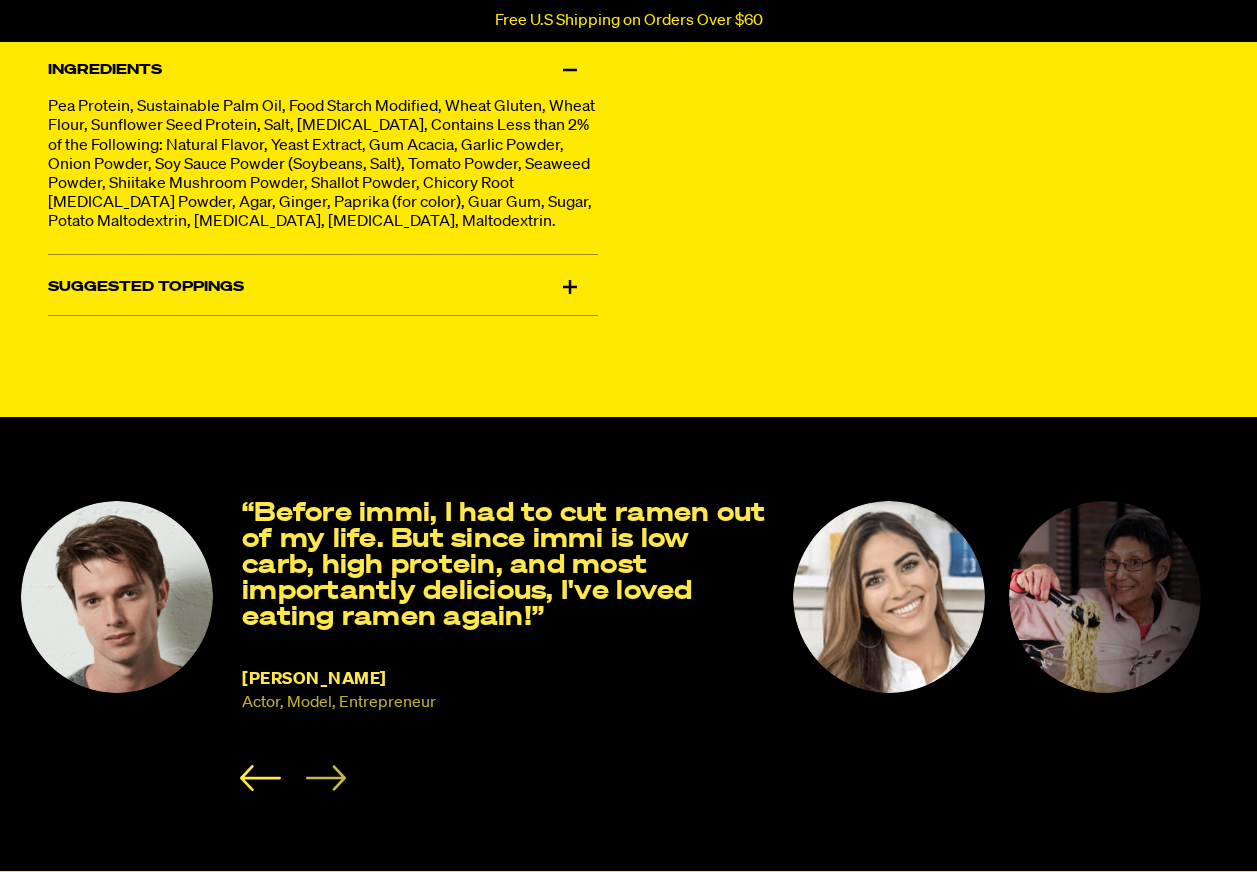 click 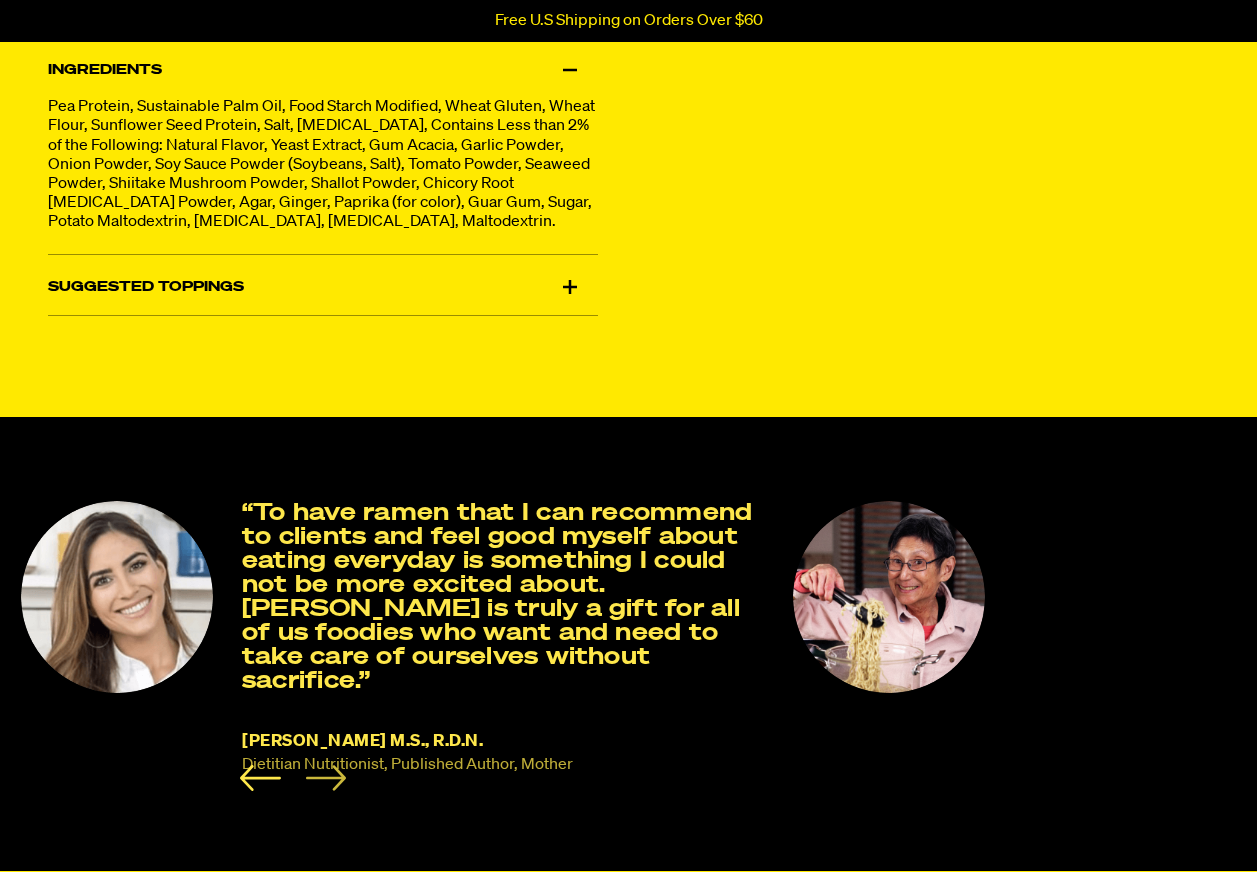 click 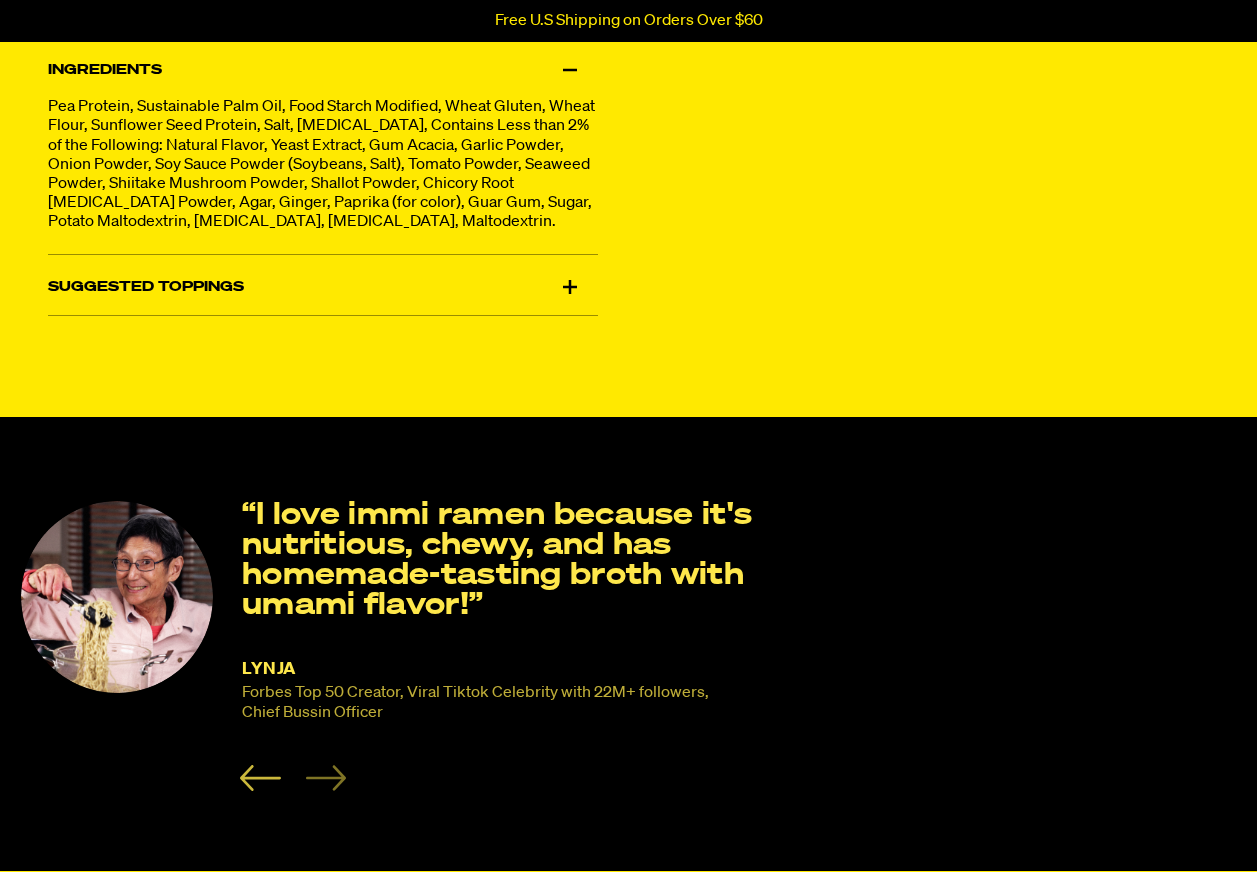 click 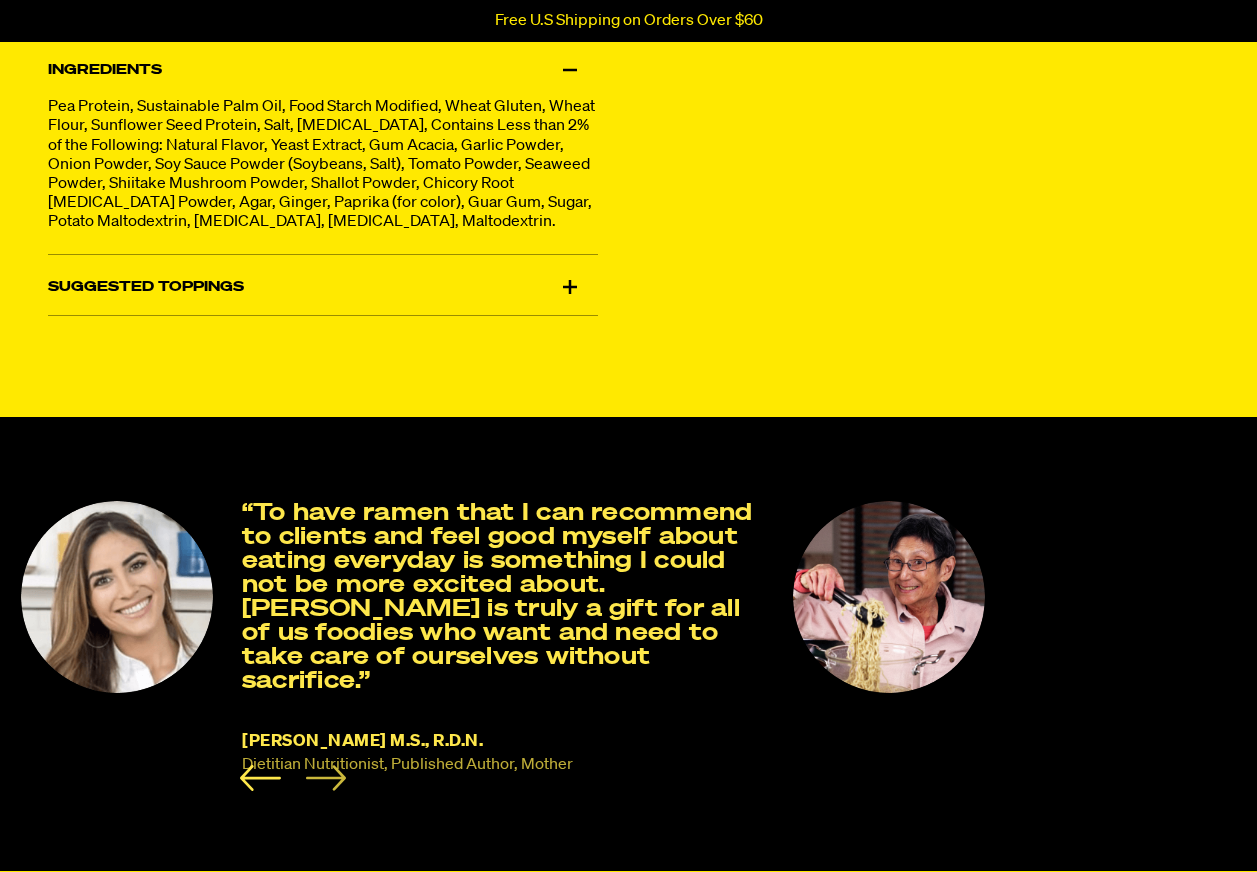 click 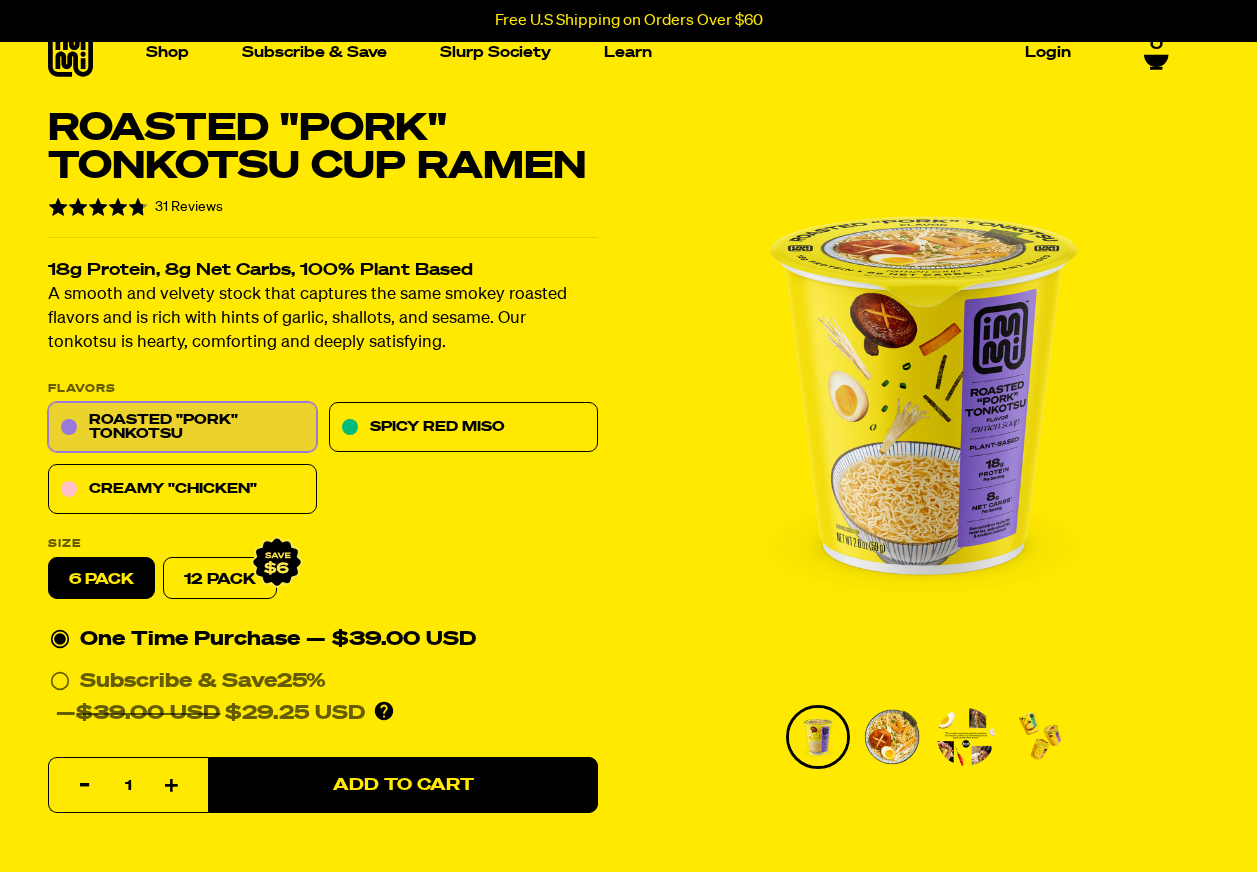 scroll, scrollTop: 0, scrollLeft: 0, axis: both 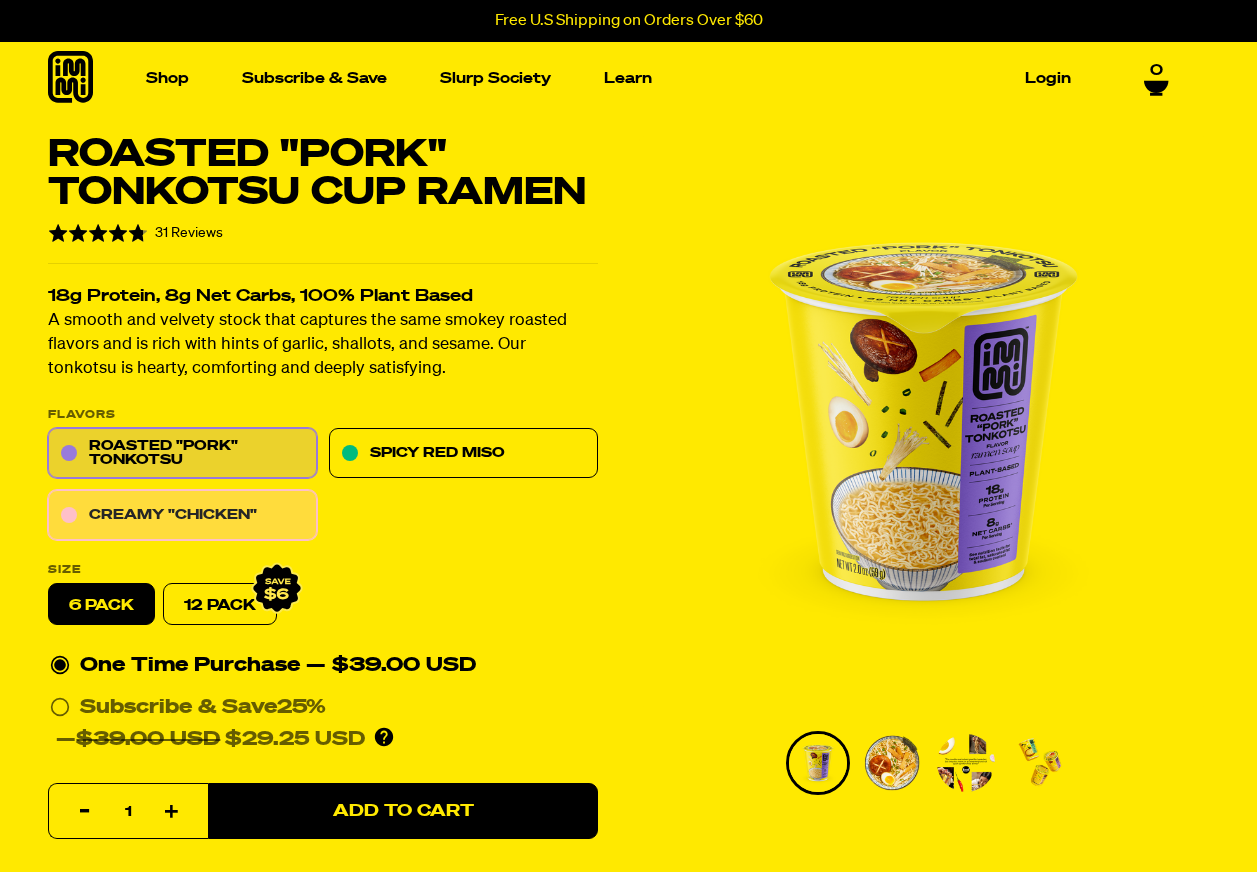 click on "Creamy "Chicken"" at bounding box center [182, 516] 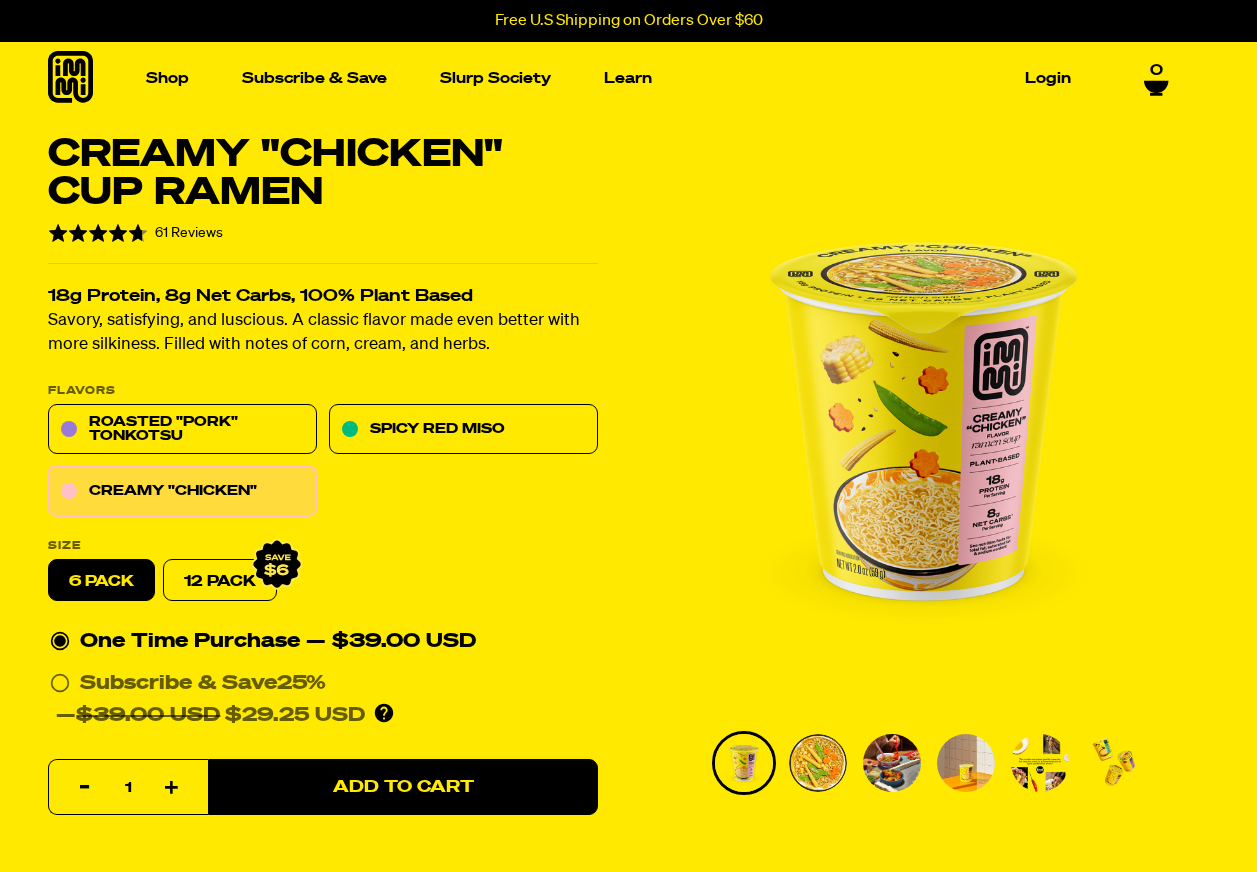 scroll, scrollTop: 0, scrollLeft: 0, axis: both 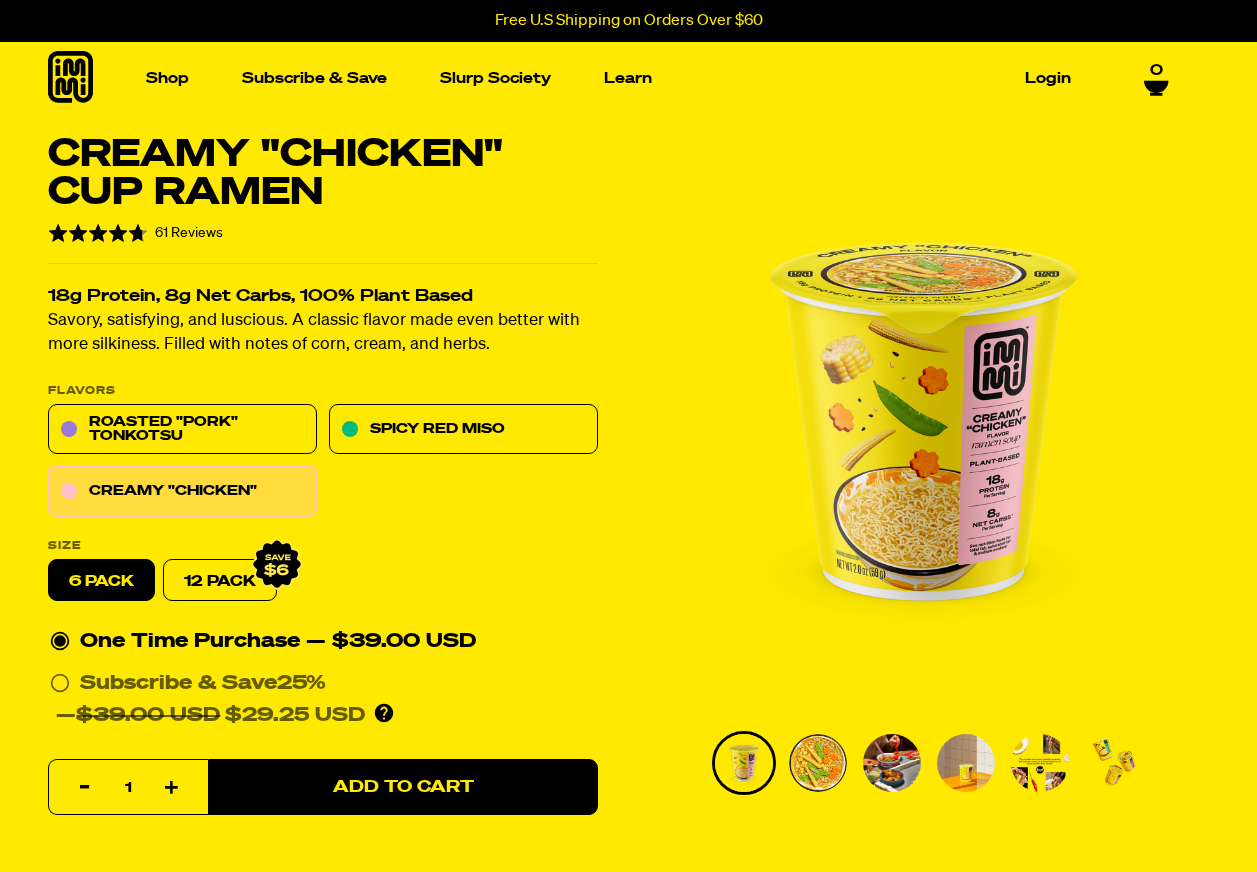 click at bounding box center [1114, 763] 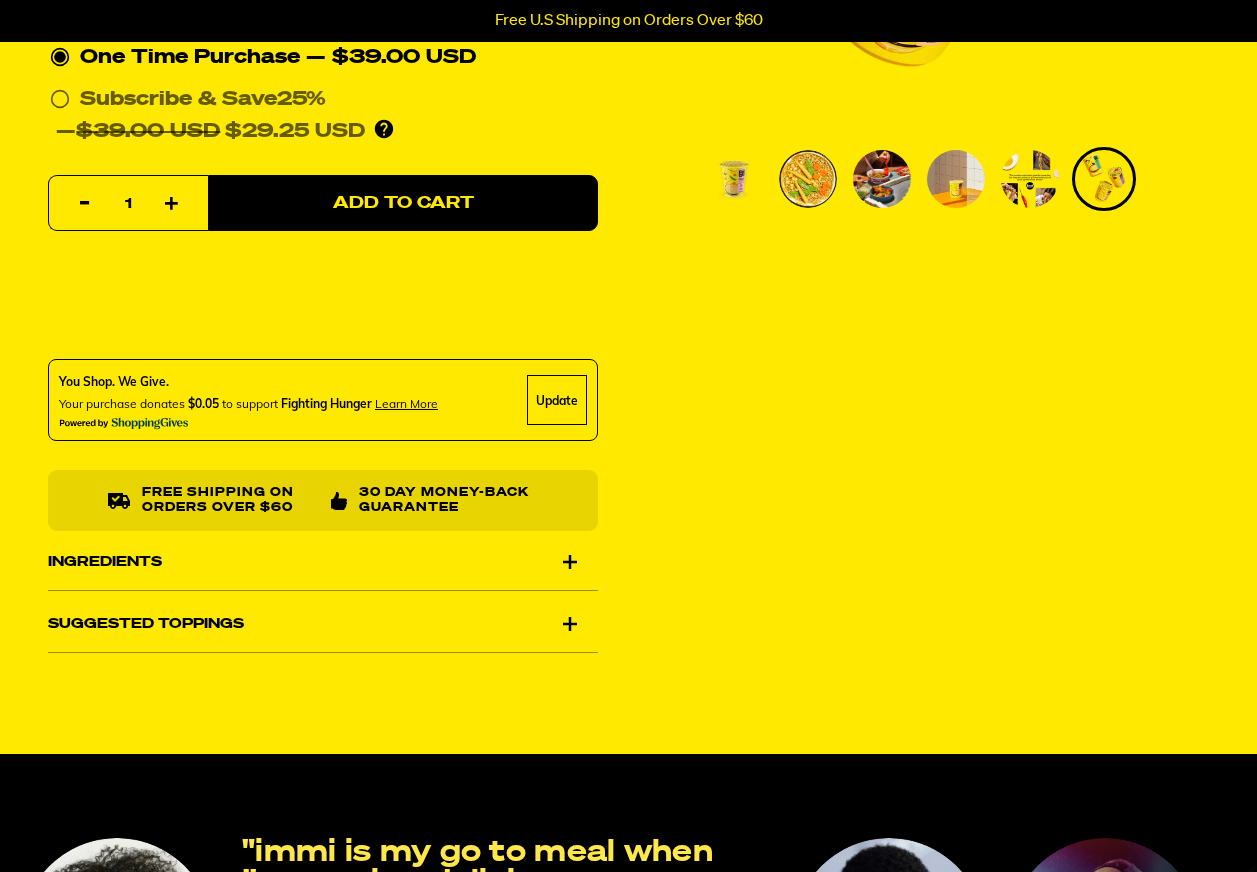 scroll, scrollTop: 600, scrollLeft: 0, axis: vertical 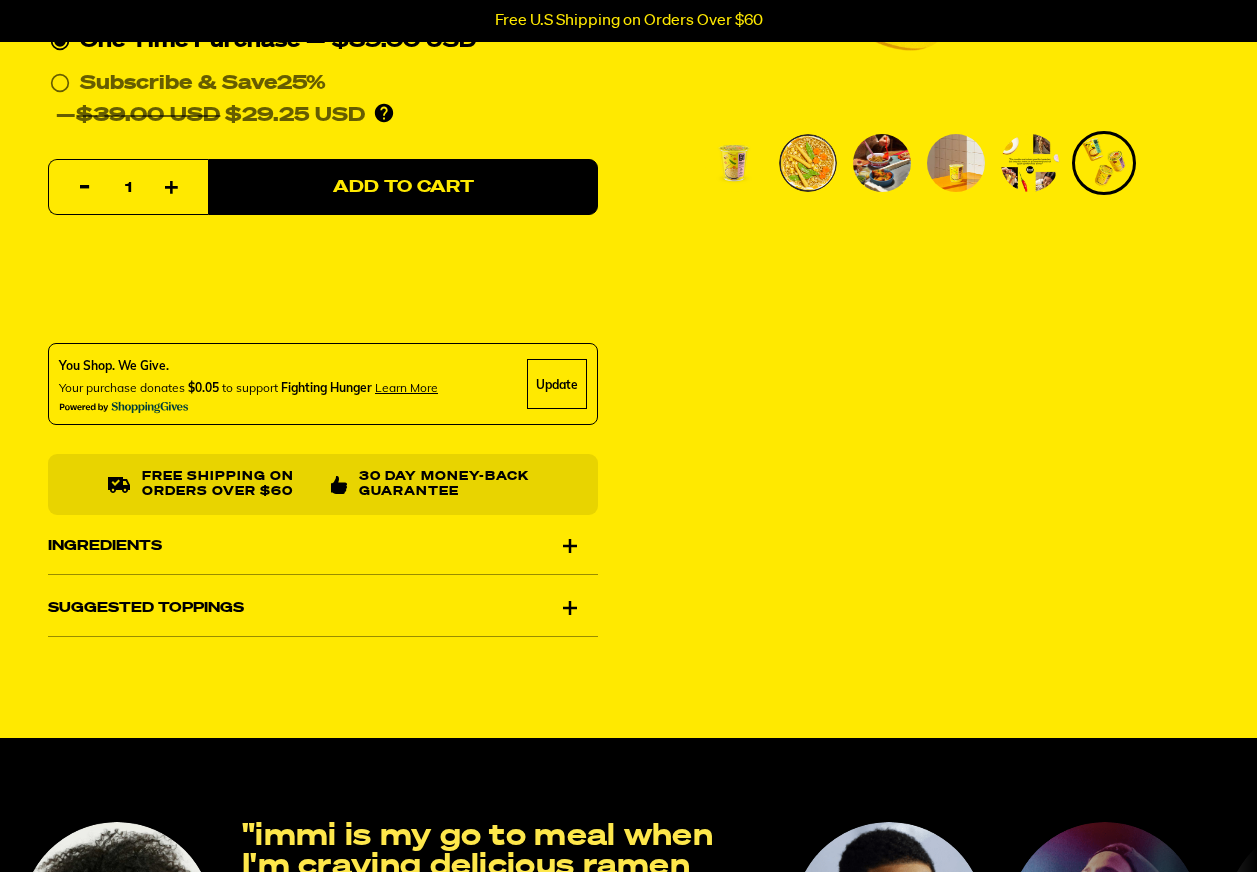 click on "Ingredients" at bounding box center (323, 547) 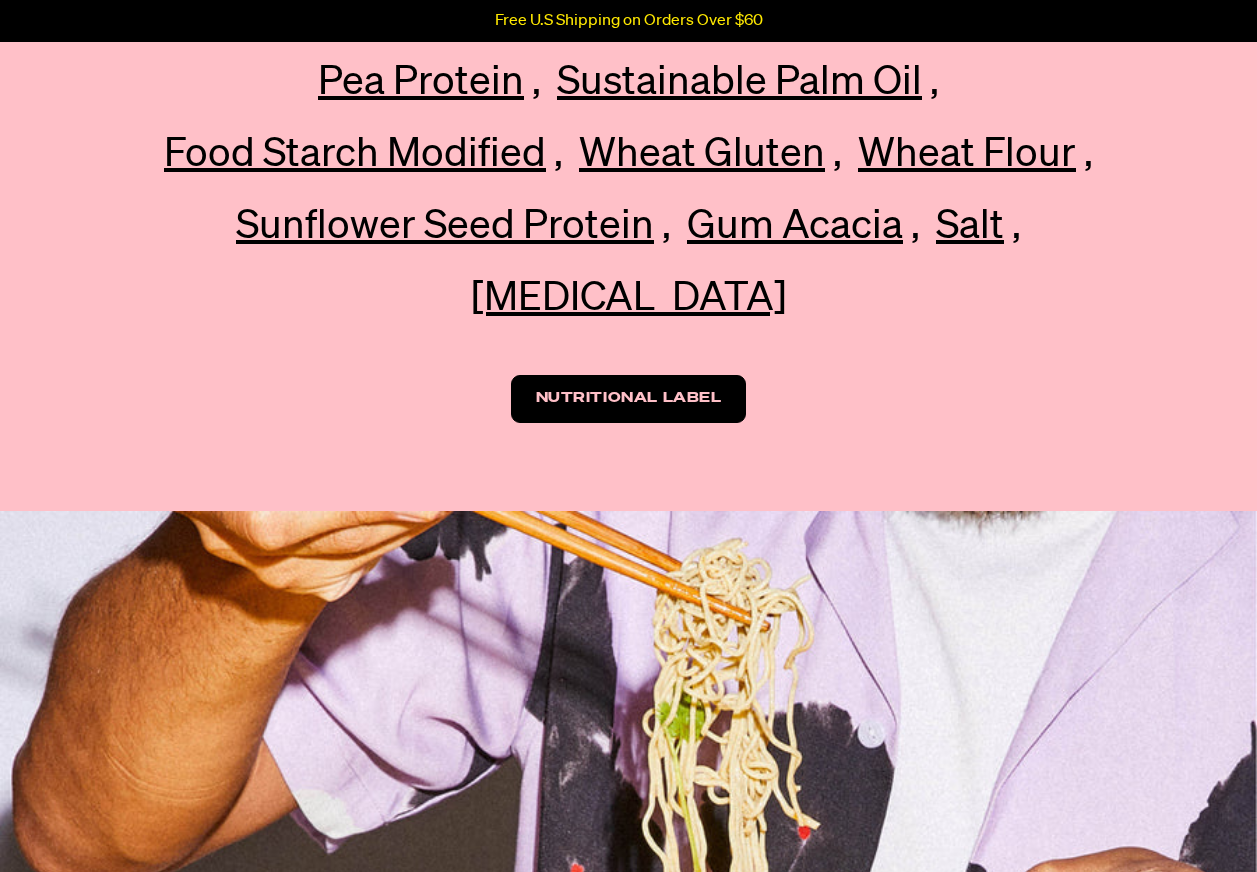 scroll, scrollTop: 2800, scrollLeft: 0, axis: vertical 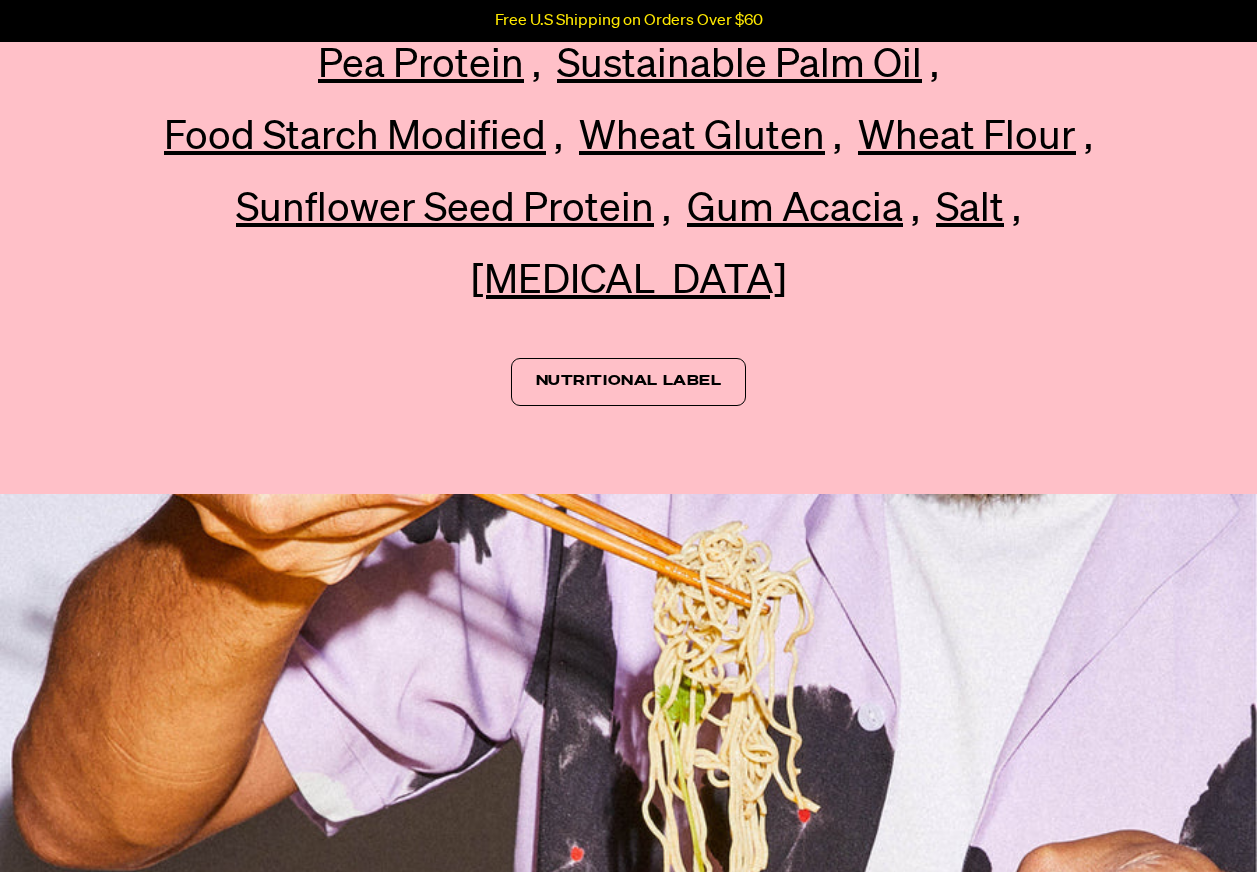click on "Nutritional Label" at bounding box center (629, 382) 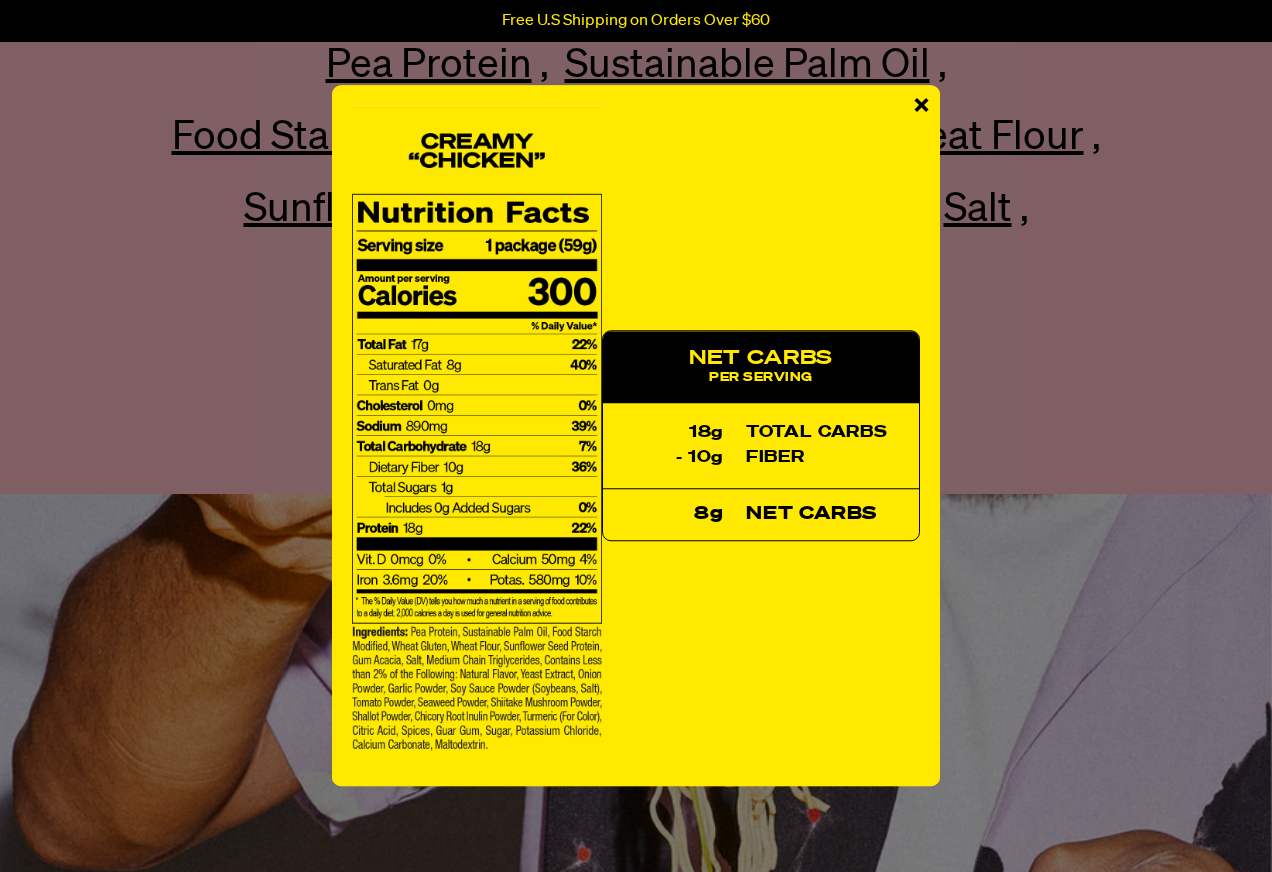 click on "×" at bounding box center (921, 107) 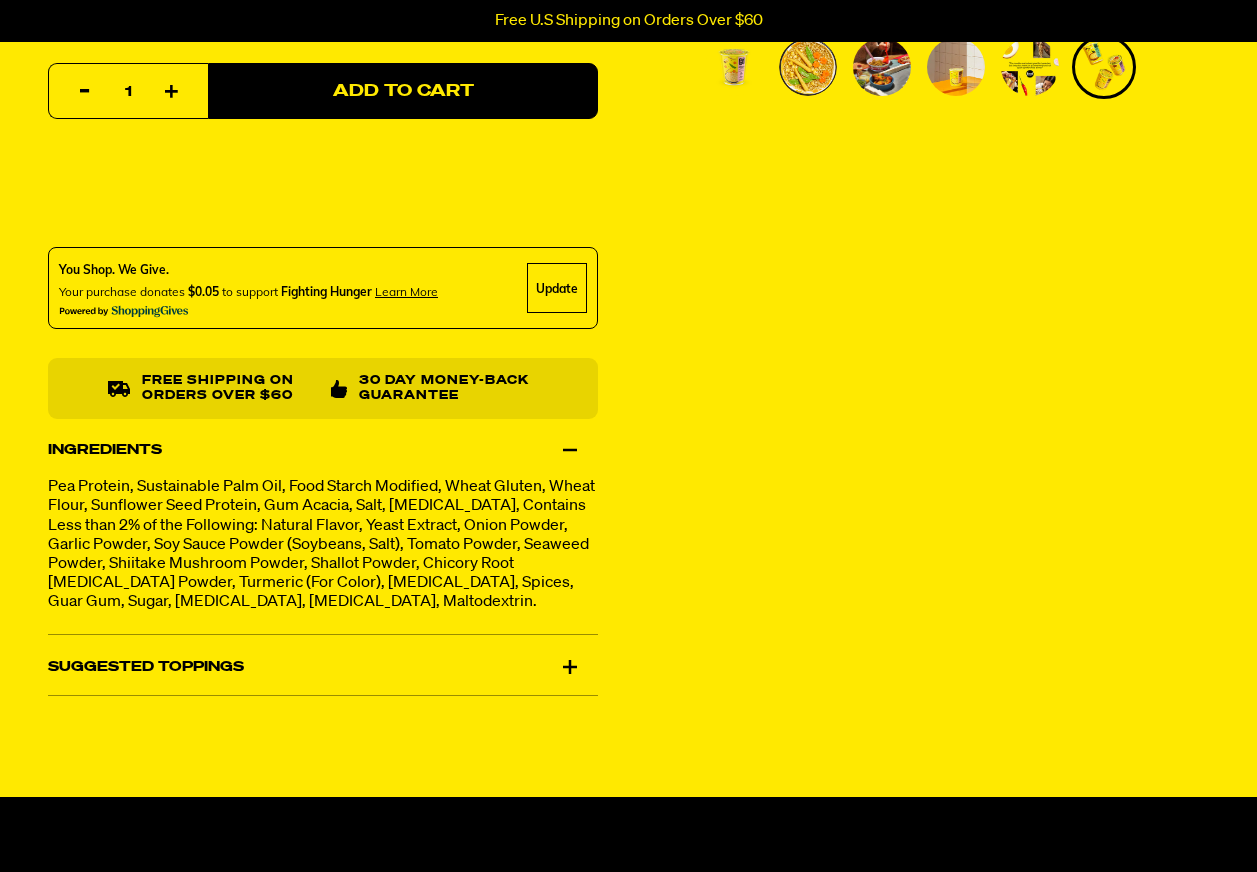 scroll, scrollTop: 0, scrollLeft: 0, axis: both 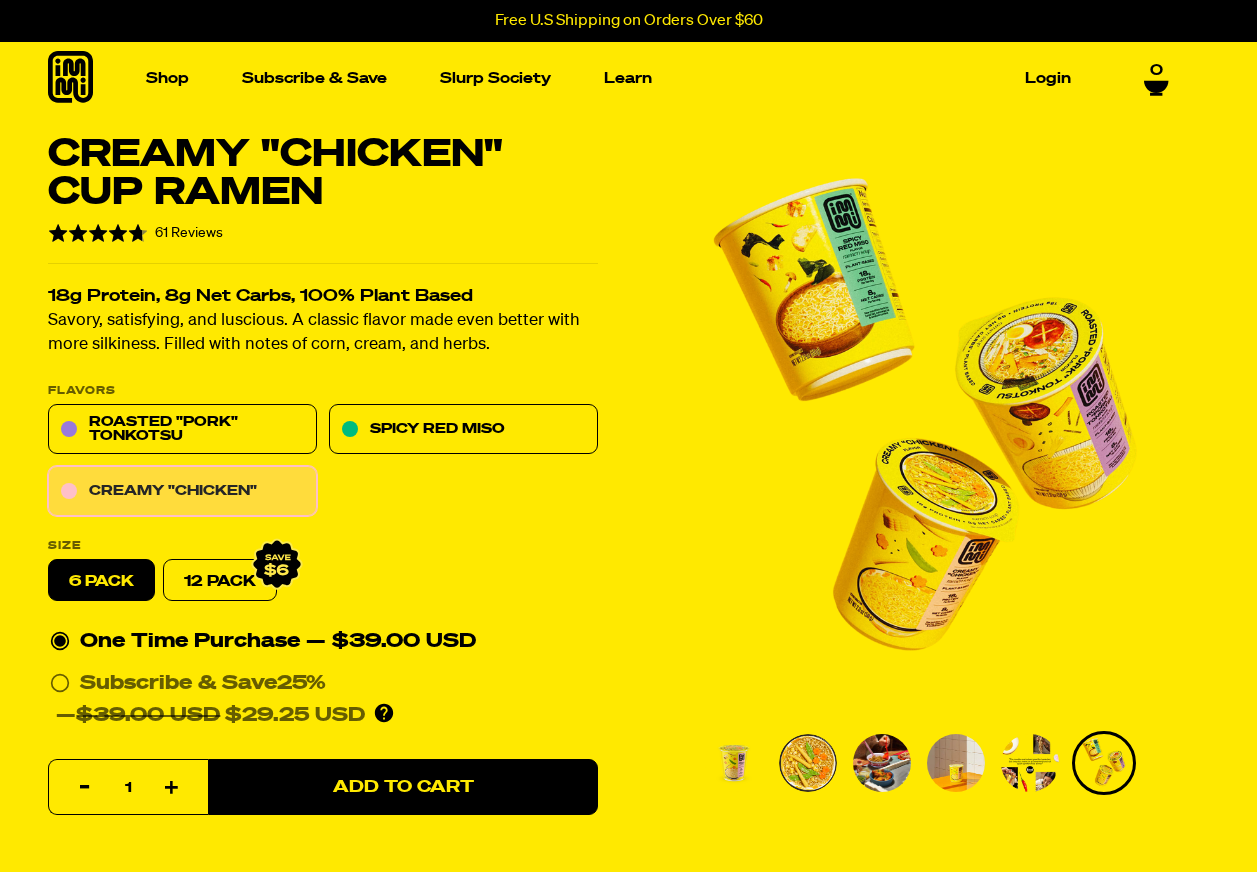 click on "Creamy "Chicken"" at bounding box center (182, 492) 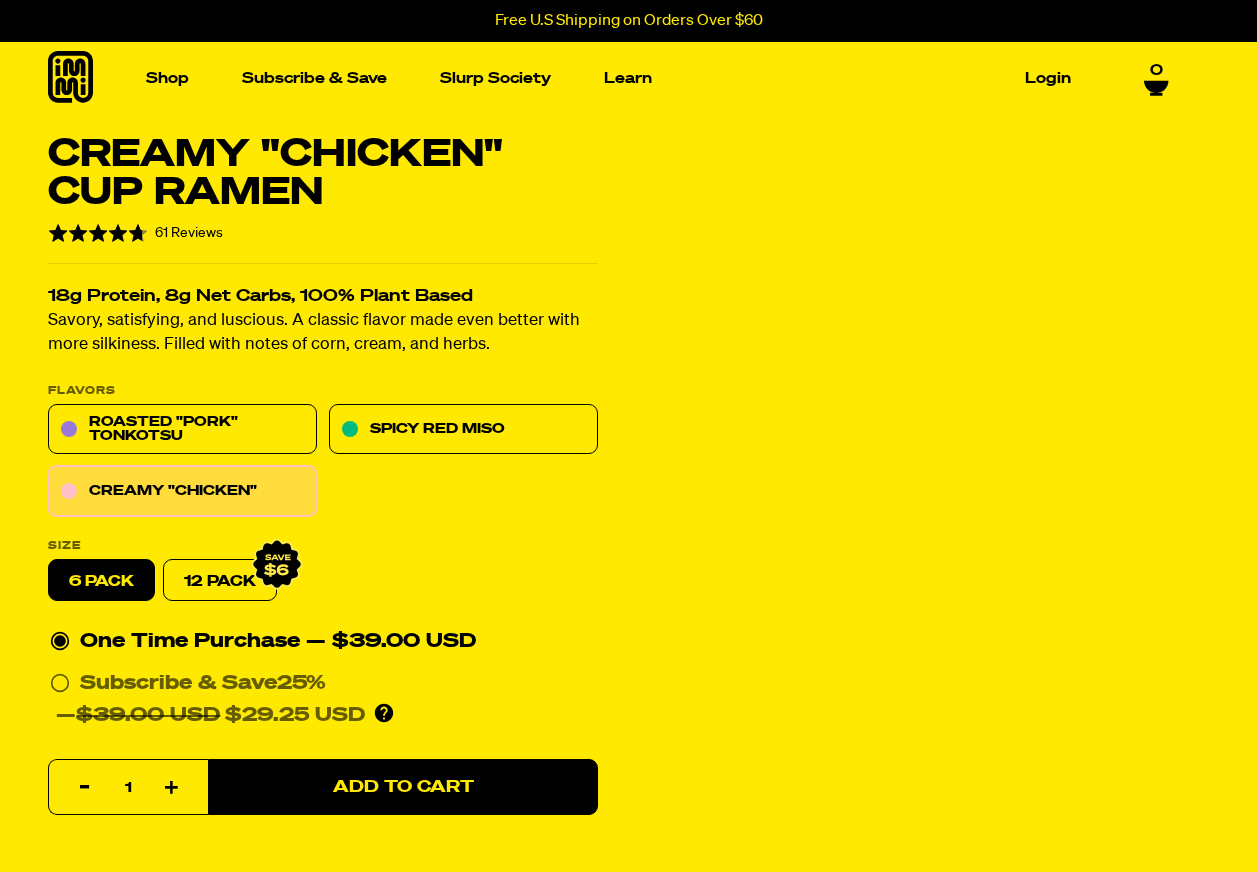 scroll, scrollTop: 0, scrollLeft: 0, axis: both 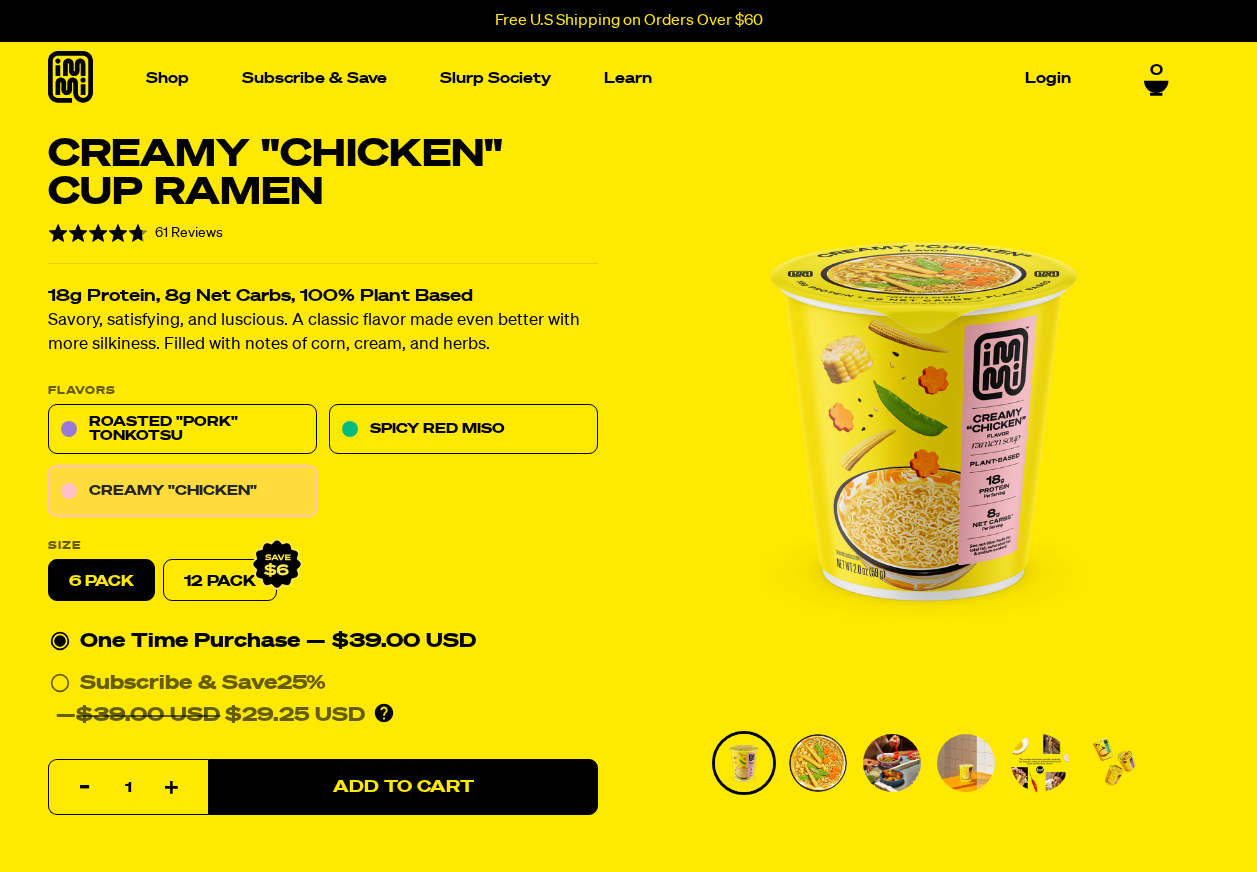 click on "Creamy "Chicken"" at bounding box center (182, 492) 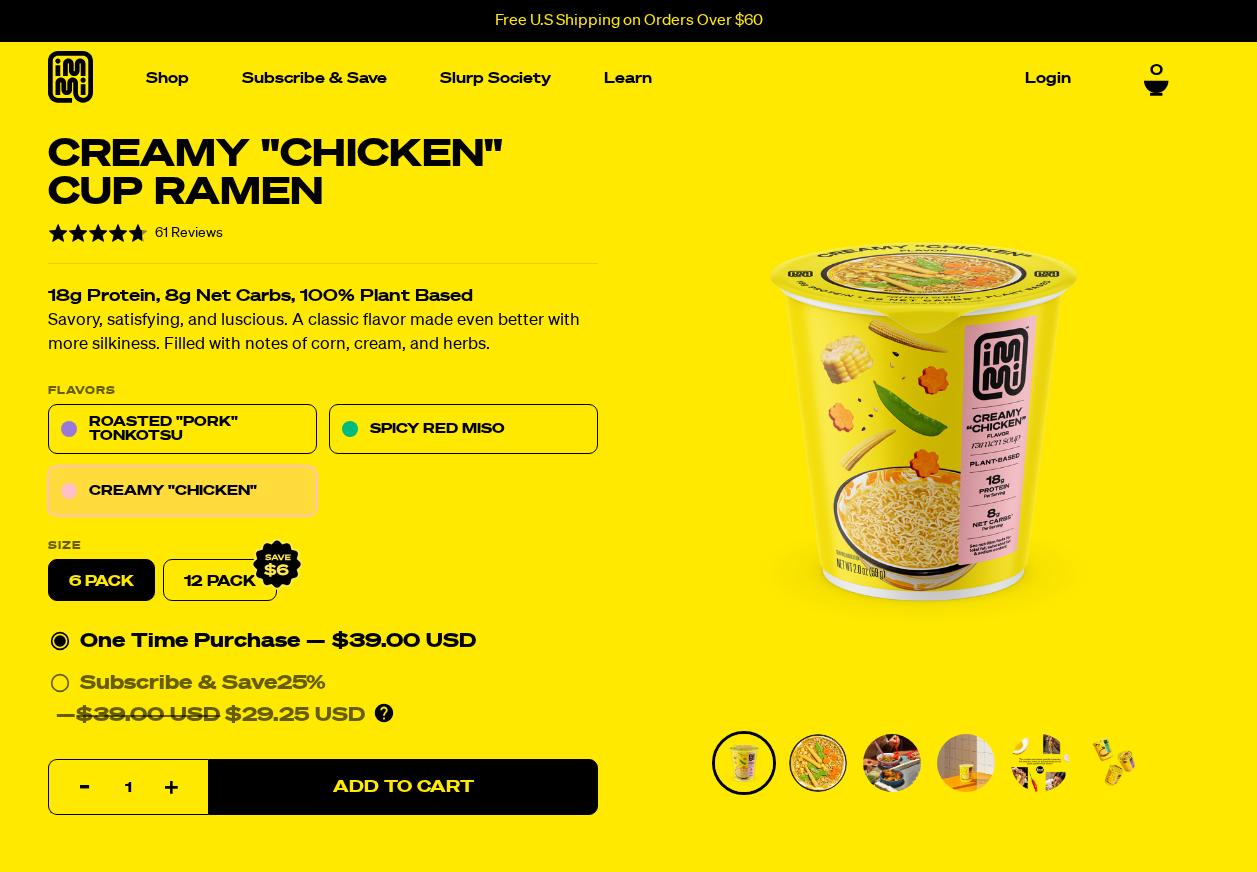 scroll, scrollTop: 0, scrollLeft: 0, axis: both 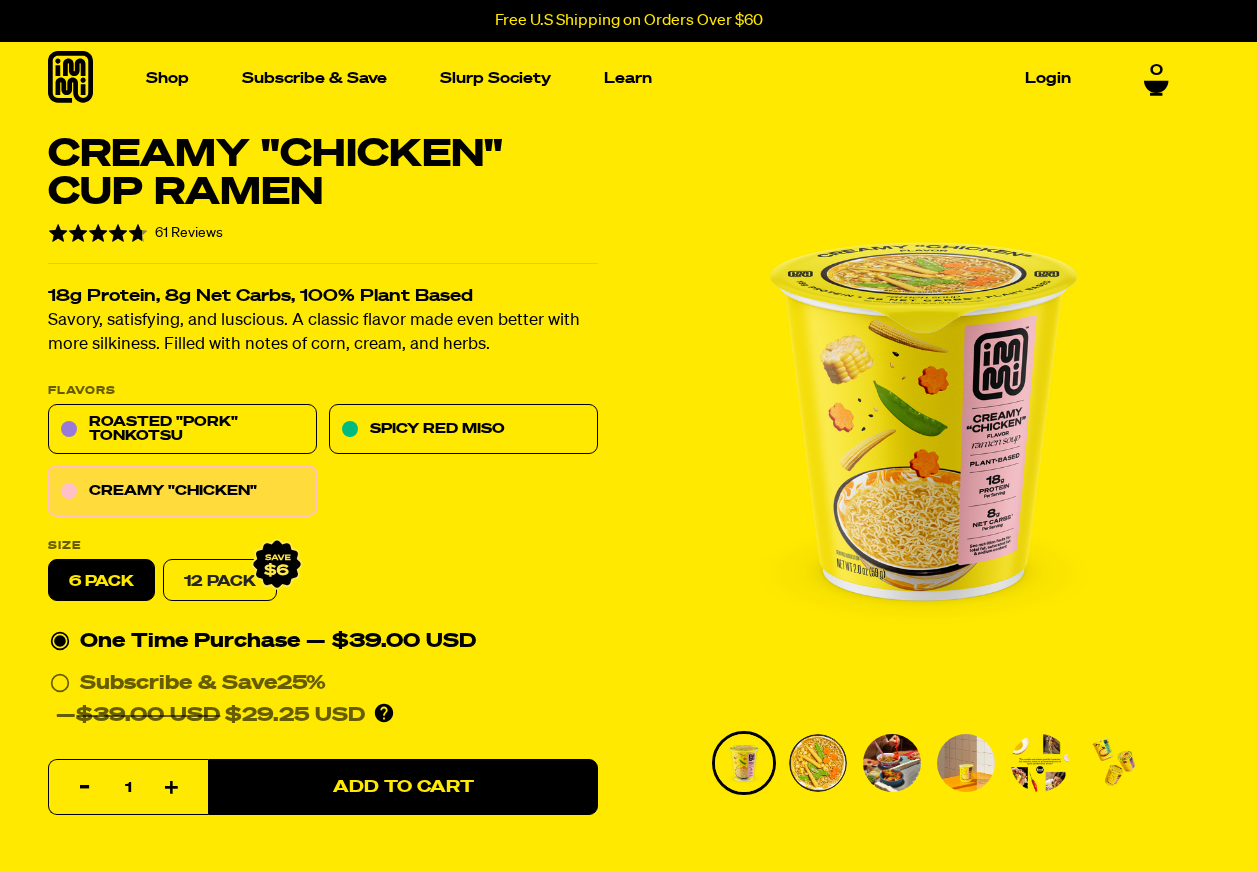 click on "12 Pack" at bounding box center (220, 581) 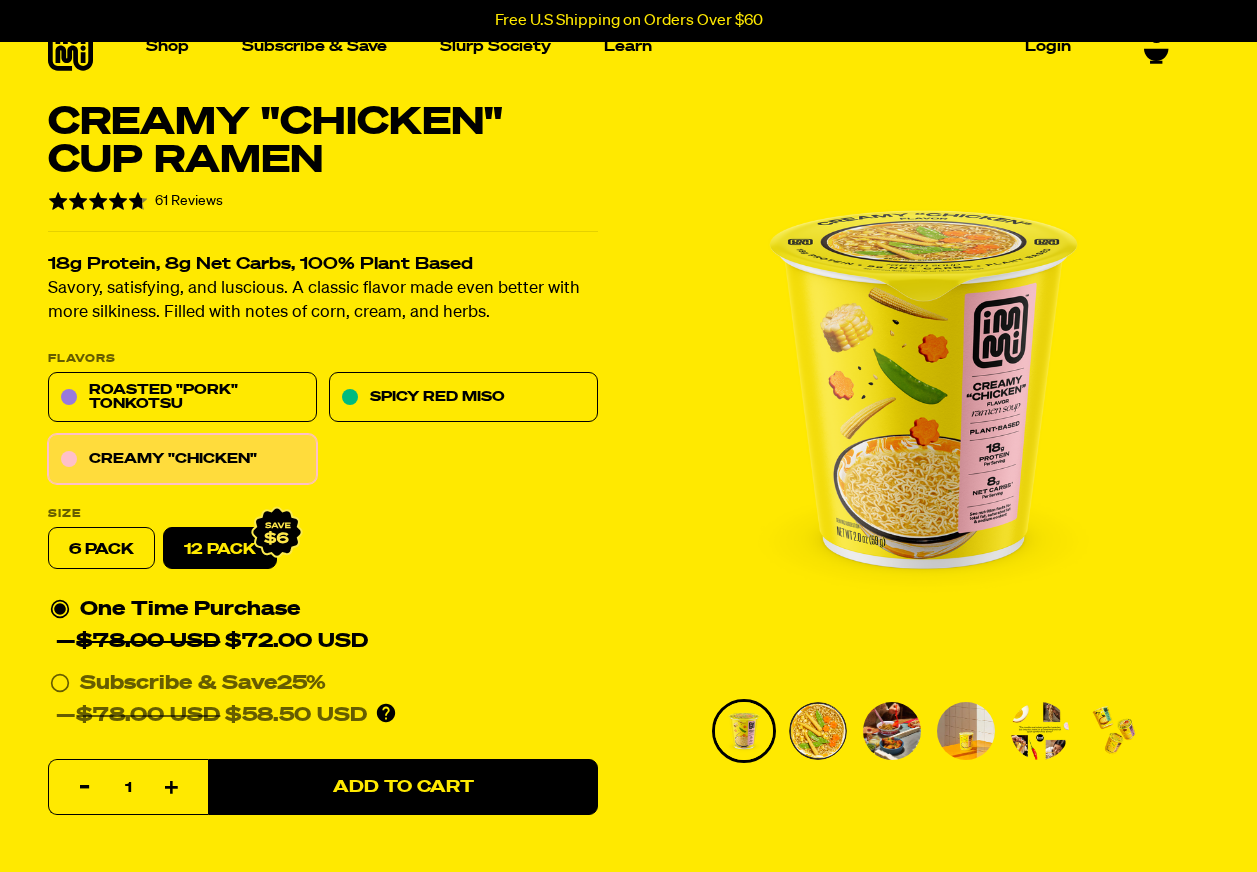 scroll, scrollTop: 0, scrollLeft: 0, axis: both 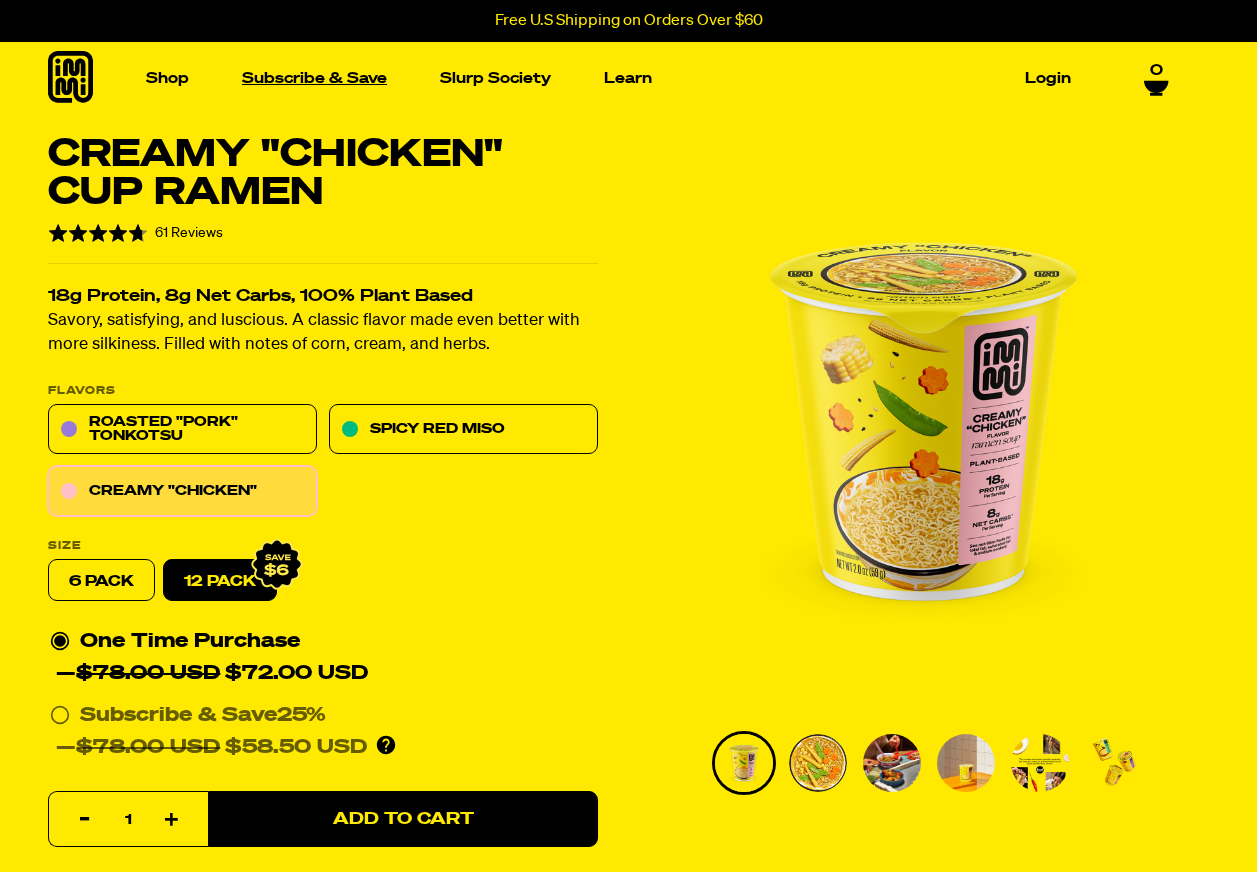 click on "Subscribe & Save" at bounding box center (314, 78) 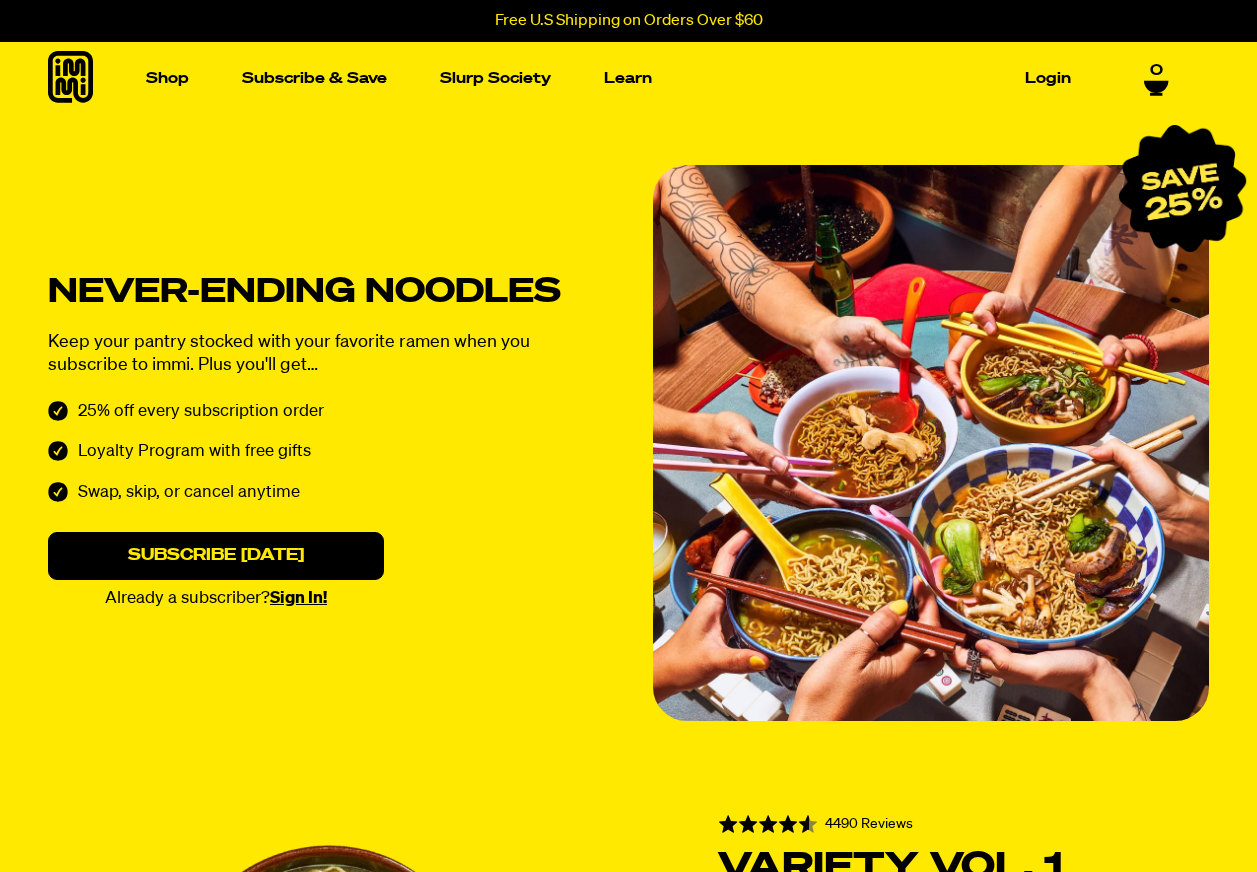 scroll, scrollTop: 0, scrollLeft: 0, axis: both 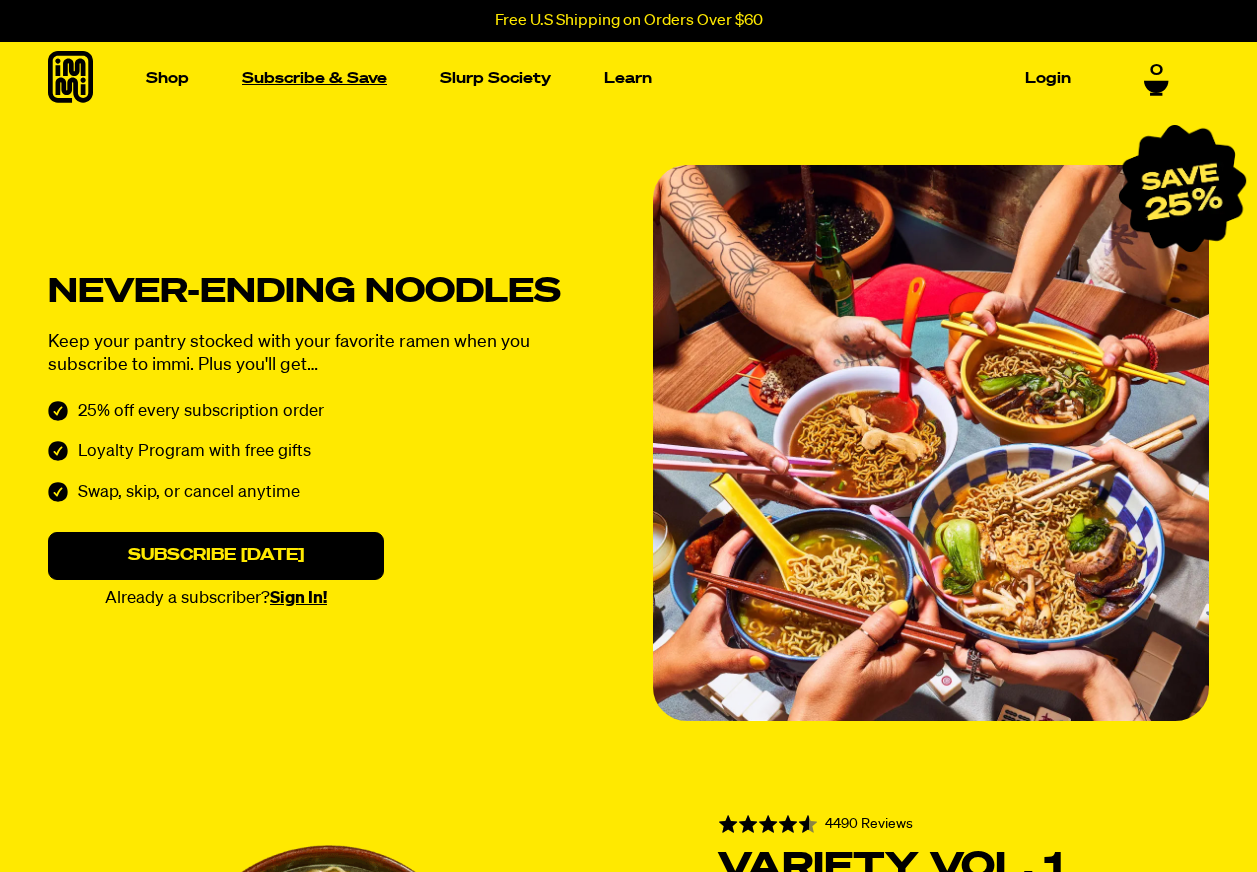 click on "Subscribe & Save" at bounding box center (314, 78) 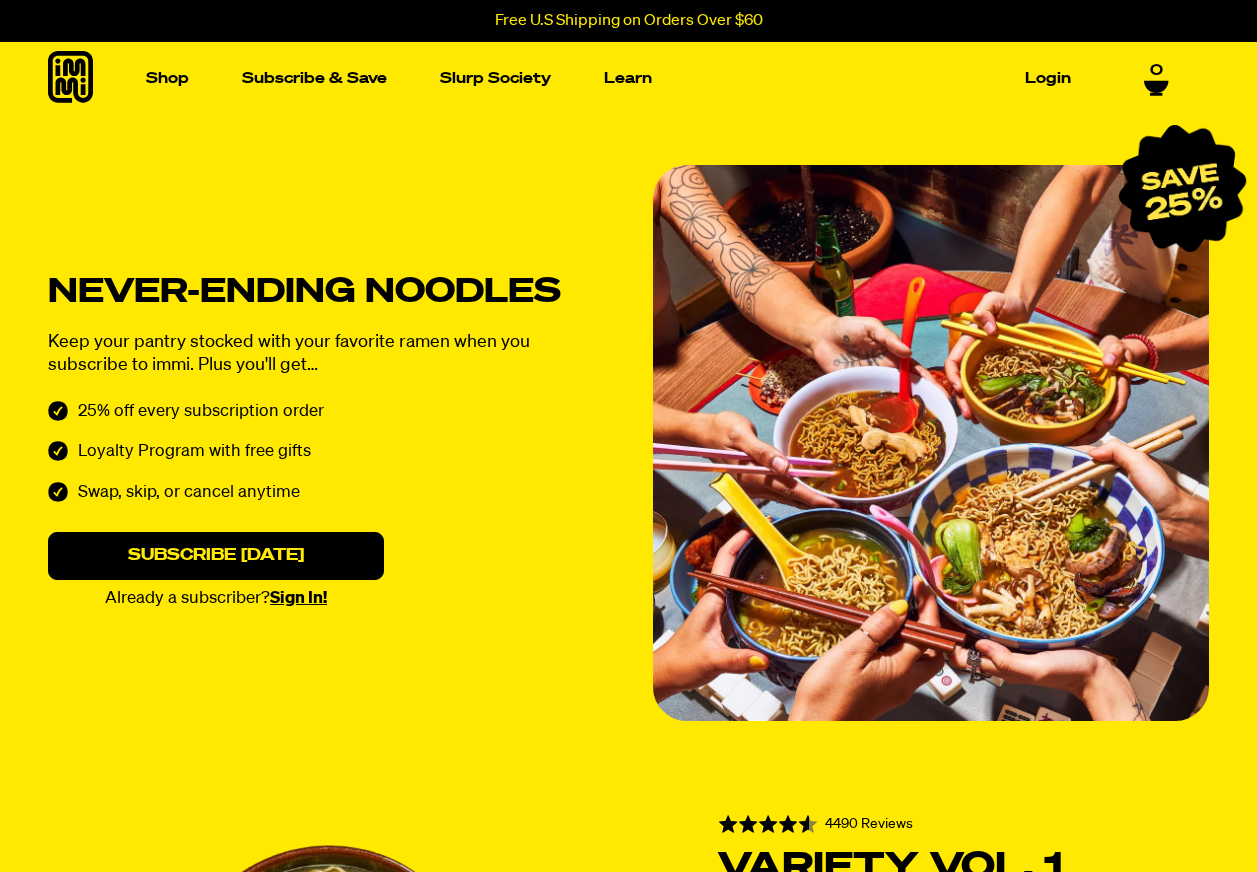 scroll, scrollTop: 600, scrollLeft: 0, axis: vertical 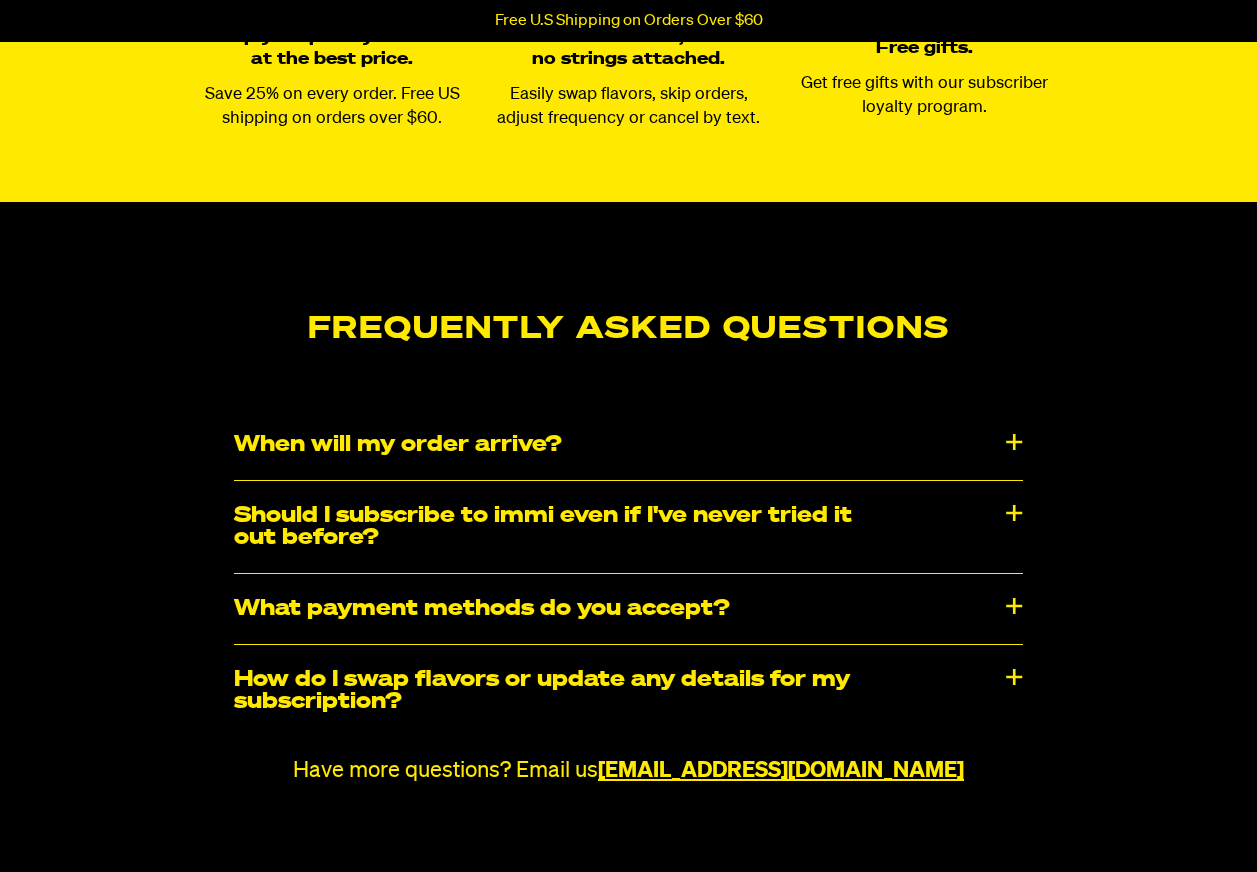 click on "How do I swap flavors or update any details for my subscription?" at bounding box center (628, 691) 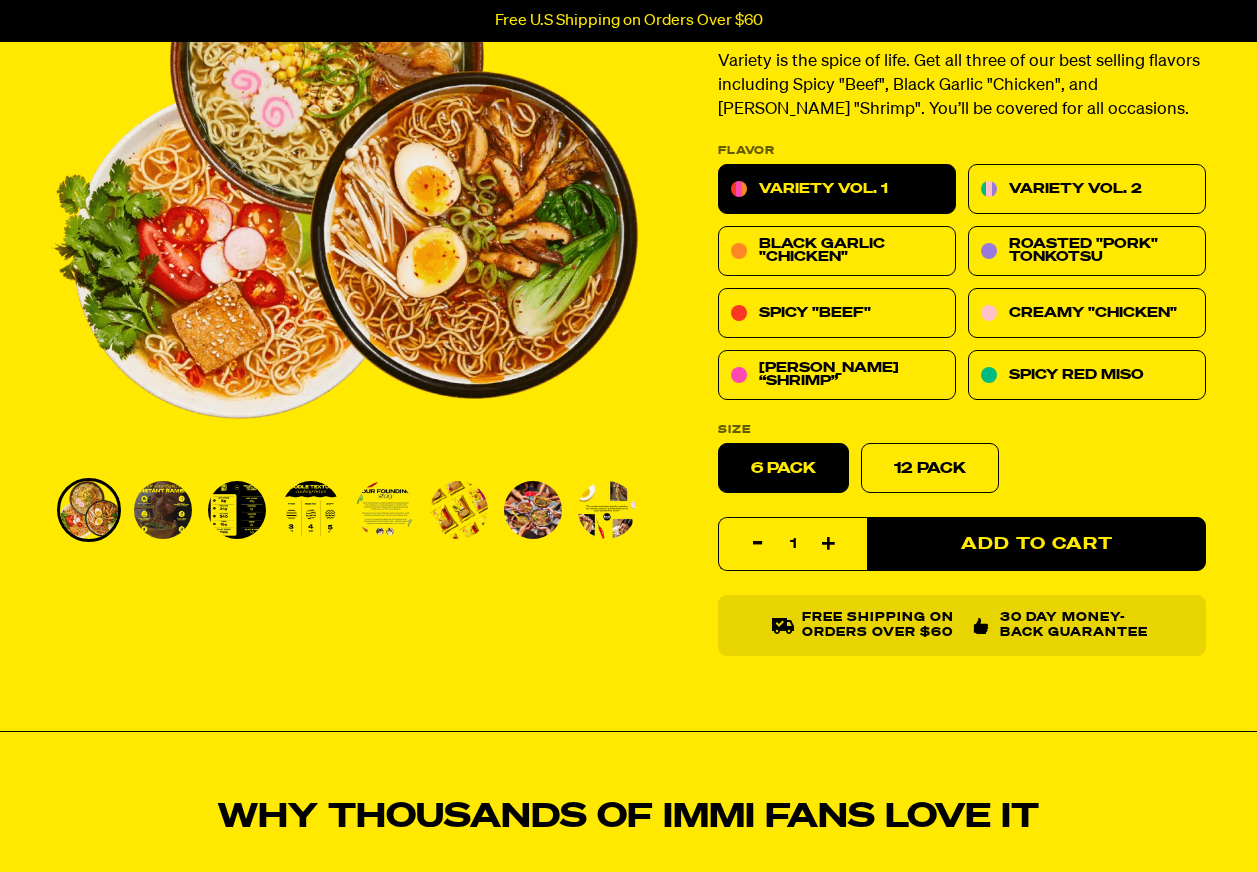 scroll, scrollTop: 800, scrollLeft: 0, axis: vertical 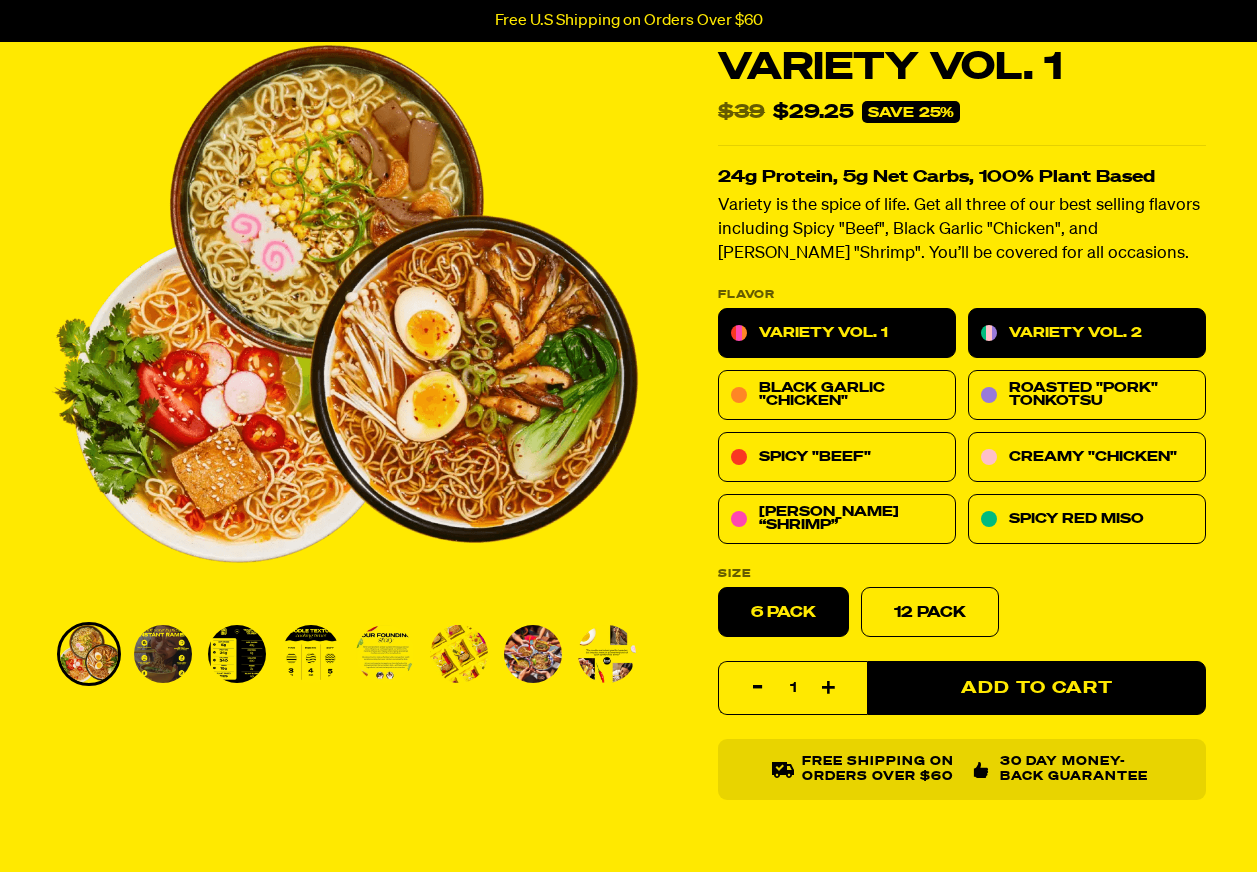 click on "Variety Vol. 2" at bounding box center [1075, 333] 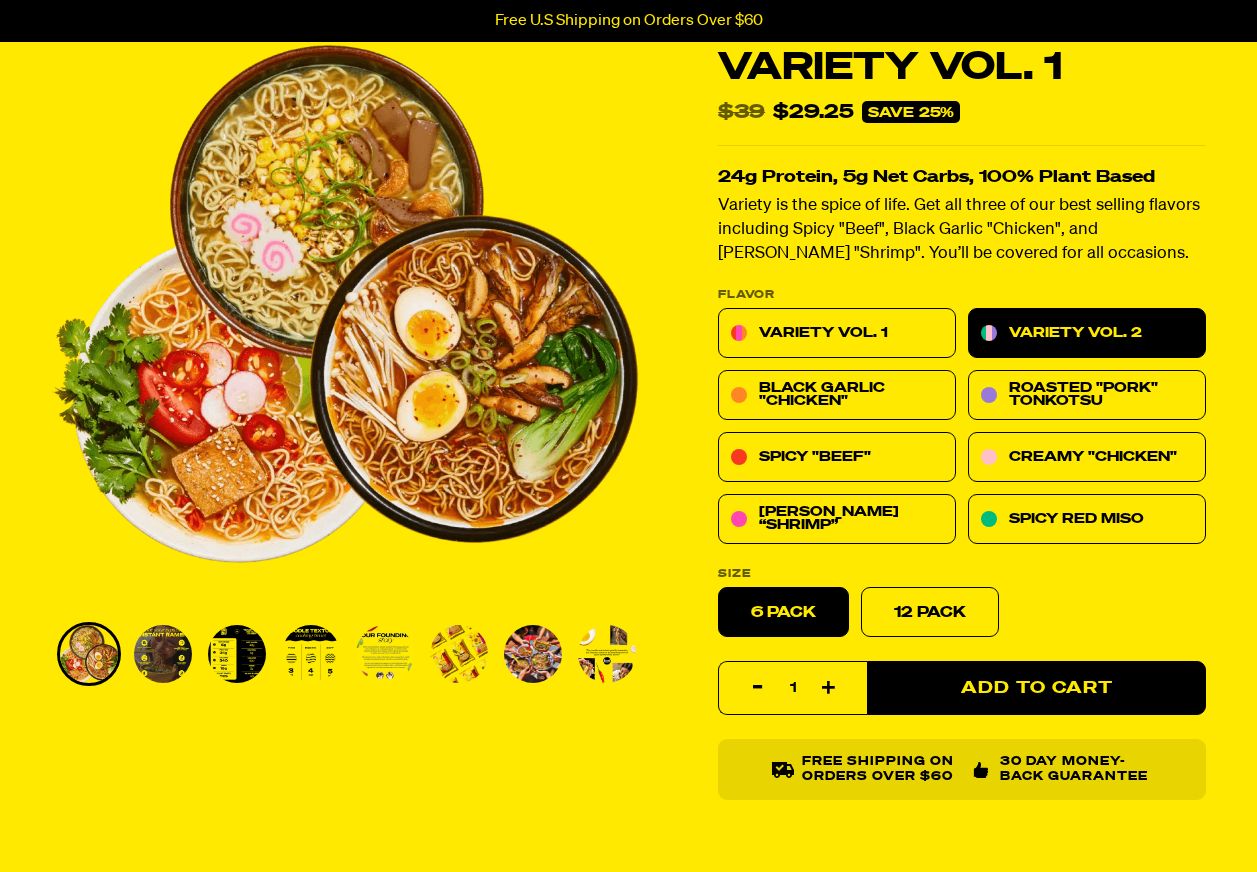radio on "true" 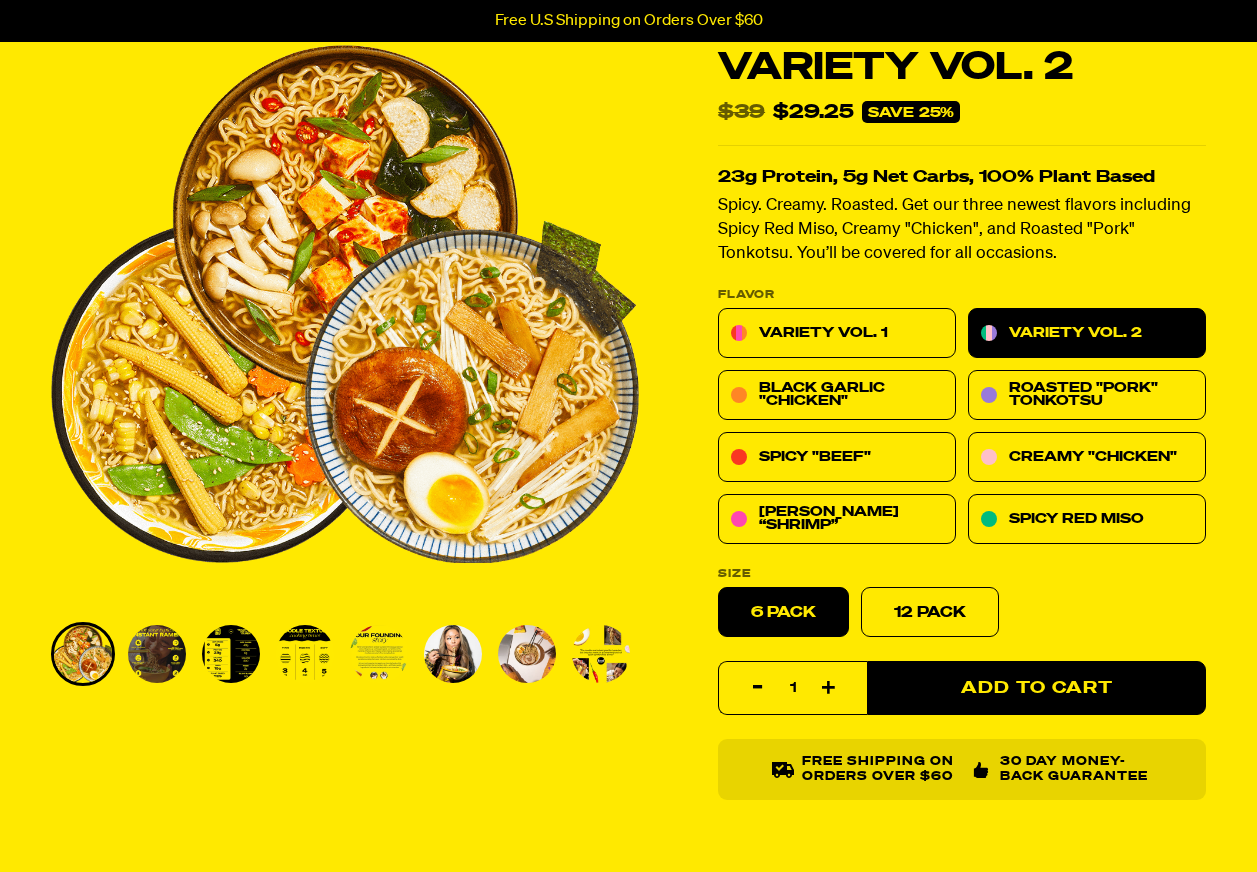 click at bounding box center [379, 654] 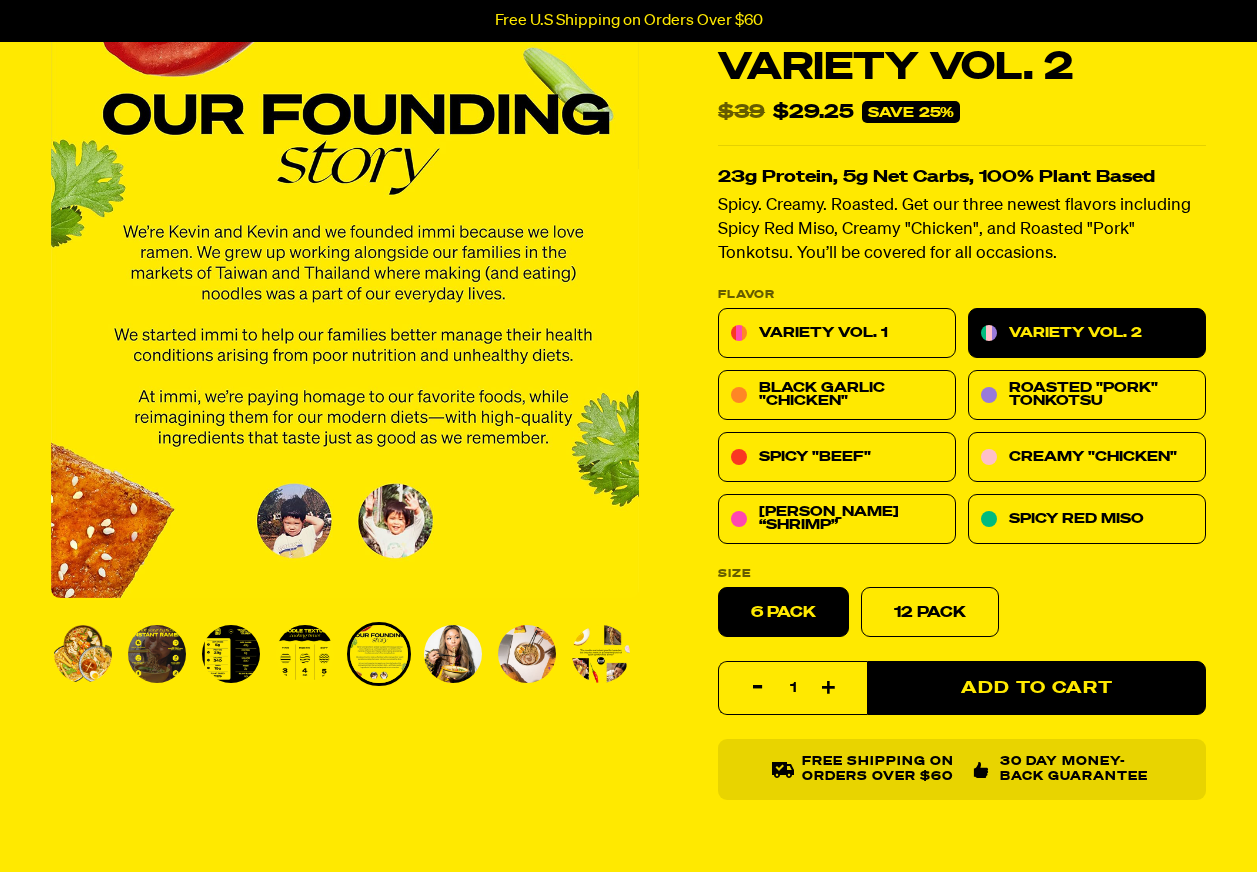 click at bounding box center [453, 654] 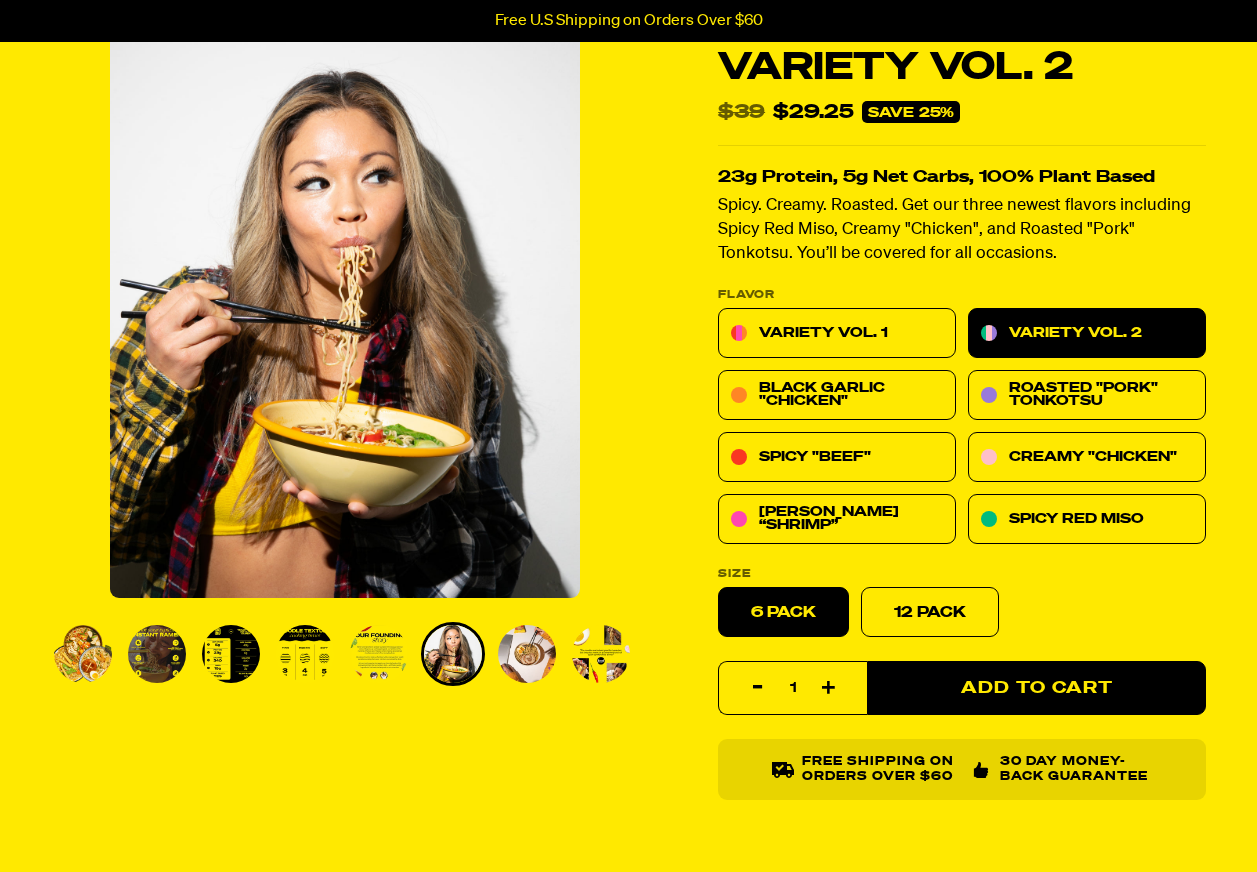 click at bounding box center [527, 654] 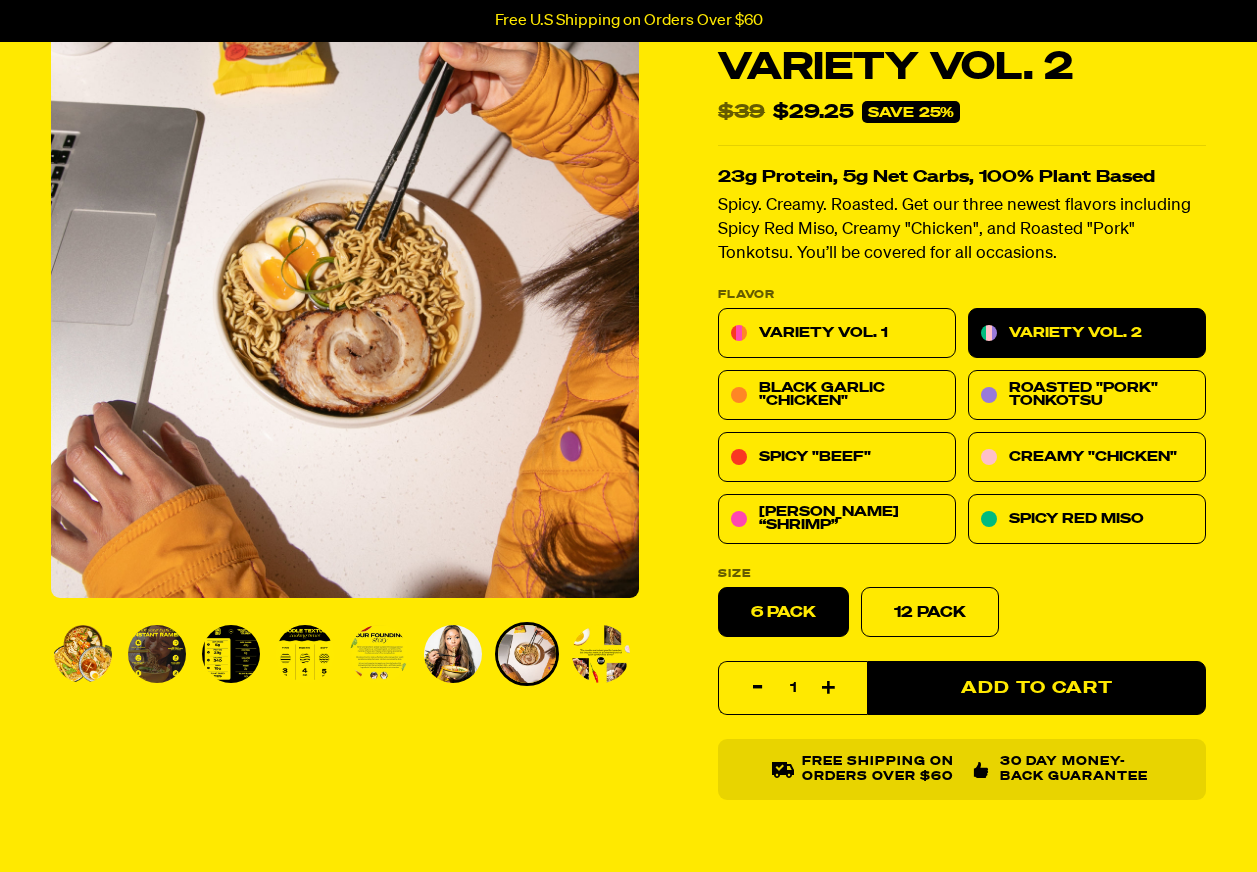 click at bounding box center (601, 654) 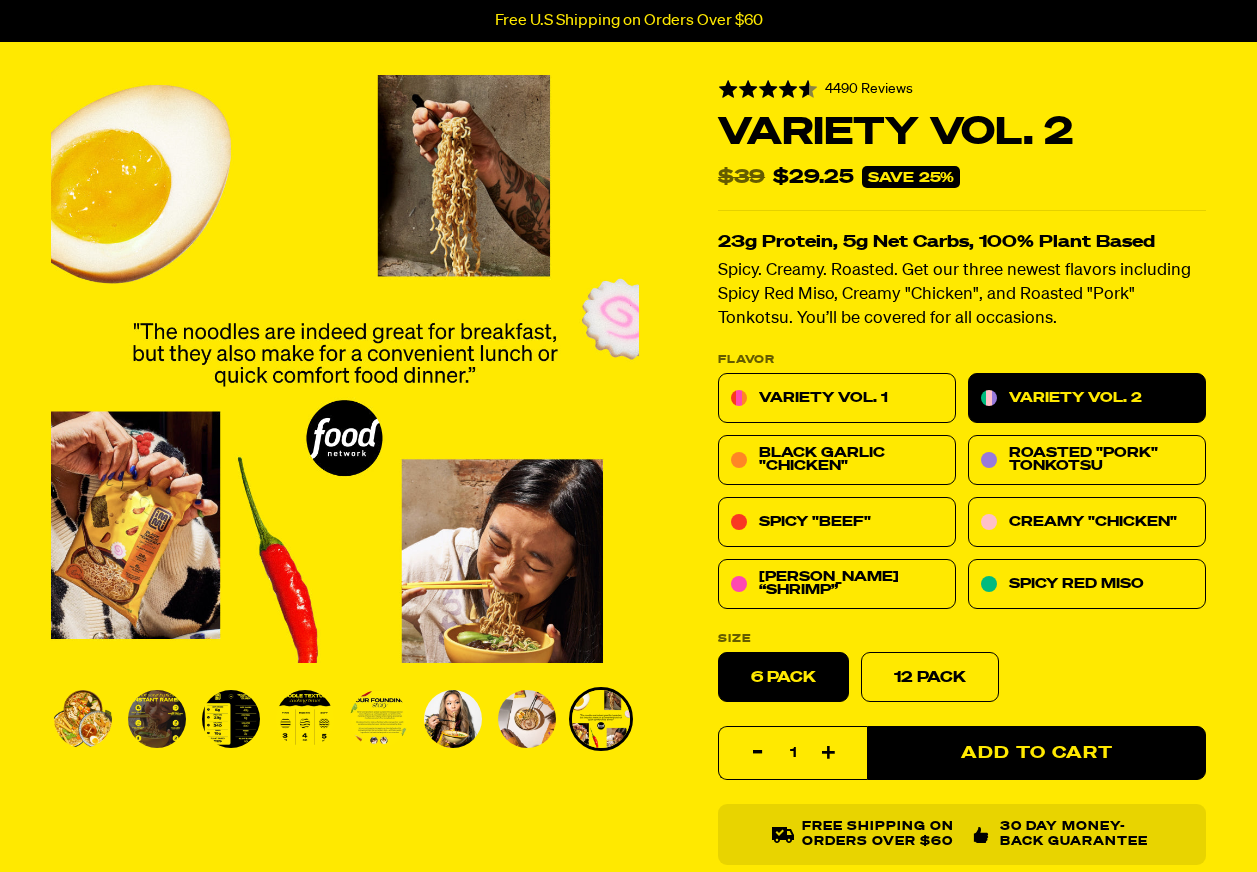 scroll, scrollTop: 700, scrollLeft: 0, axis: vertical 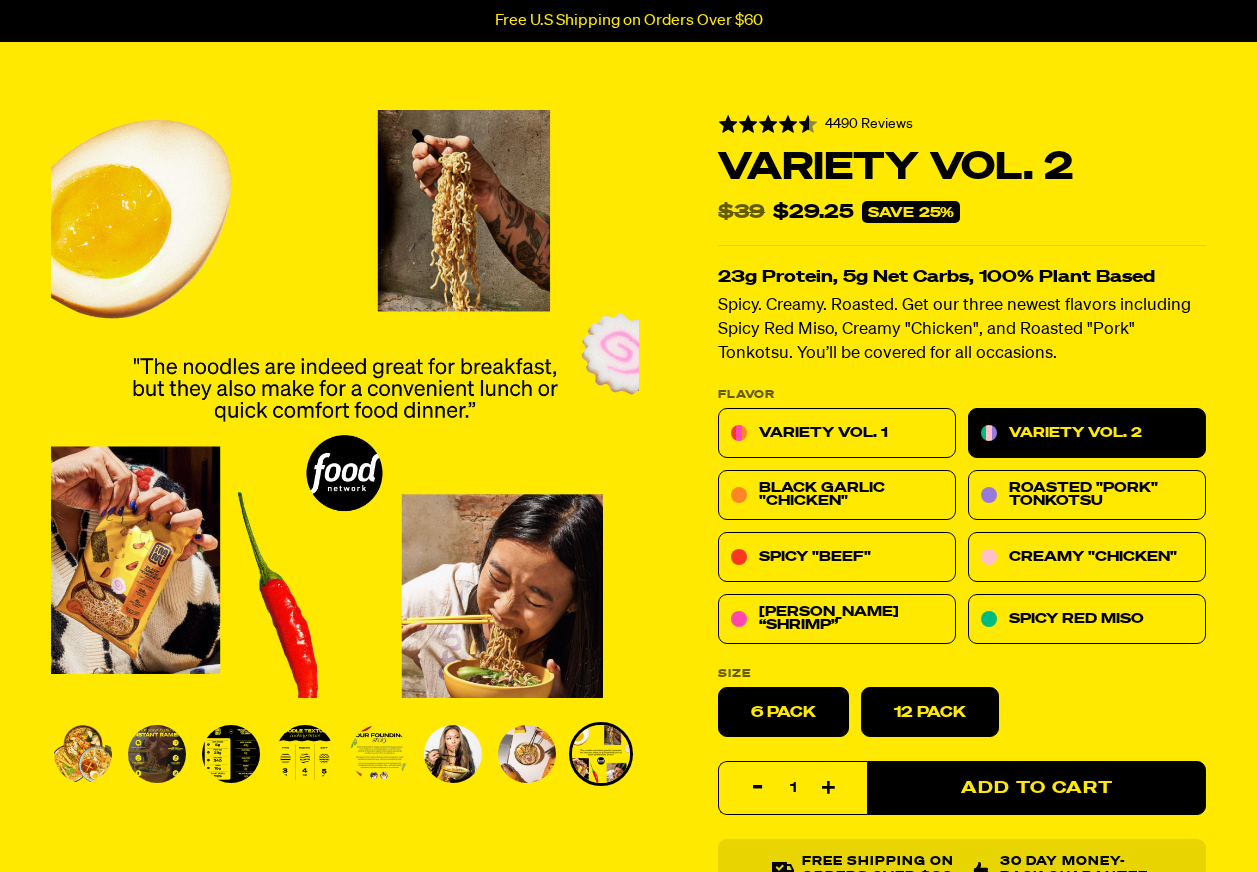 click on "12 Pack" at bounding box center (930, 712) 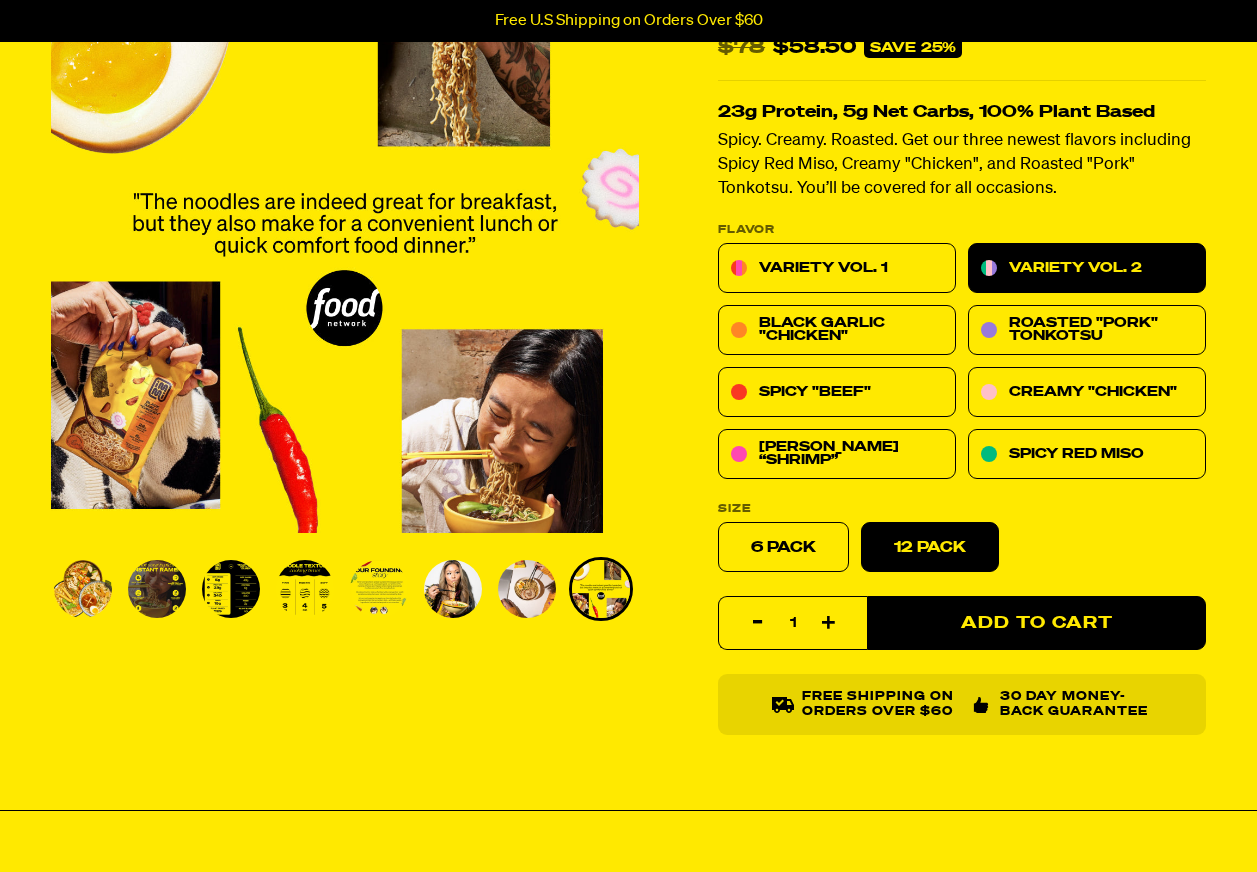 scroll, scrollTop: 900, scrollLeft: 0, axis: vertical 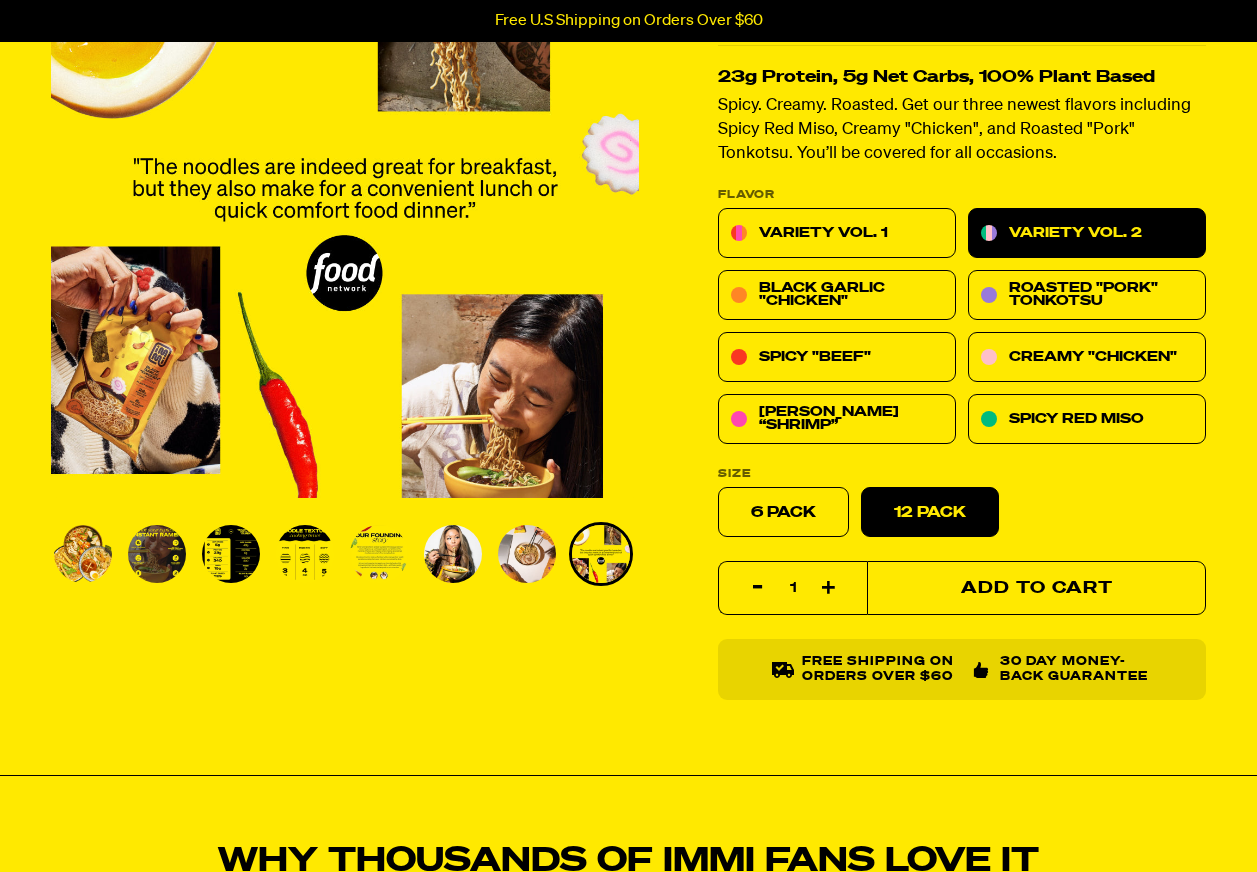 click on "Add to Cart" at bounding box center [1036, 588] 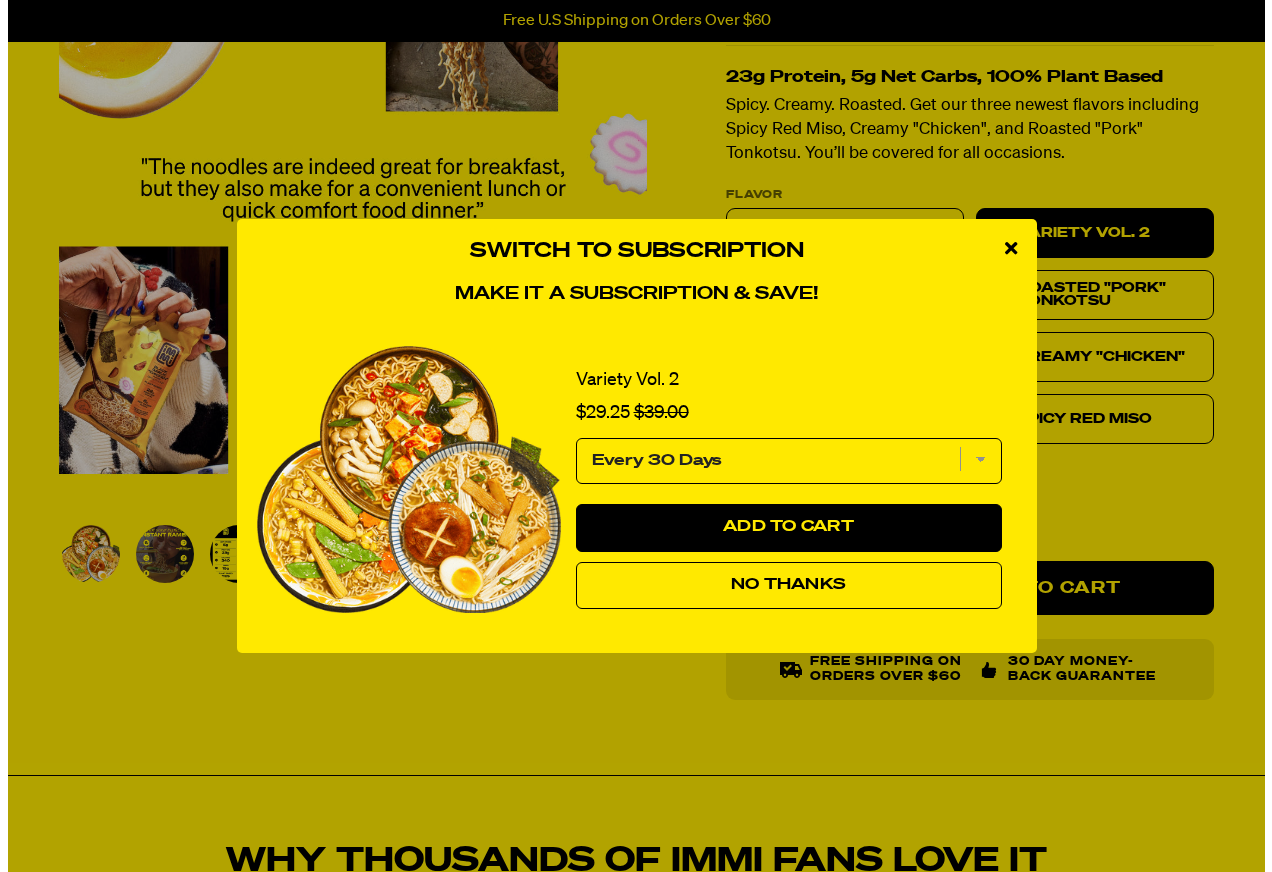 scroll, scrollTop: 907, scrollLeft: 0, axis: vertical 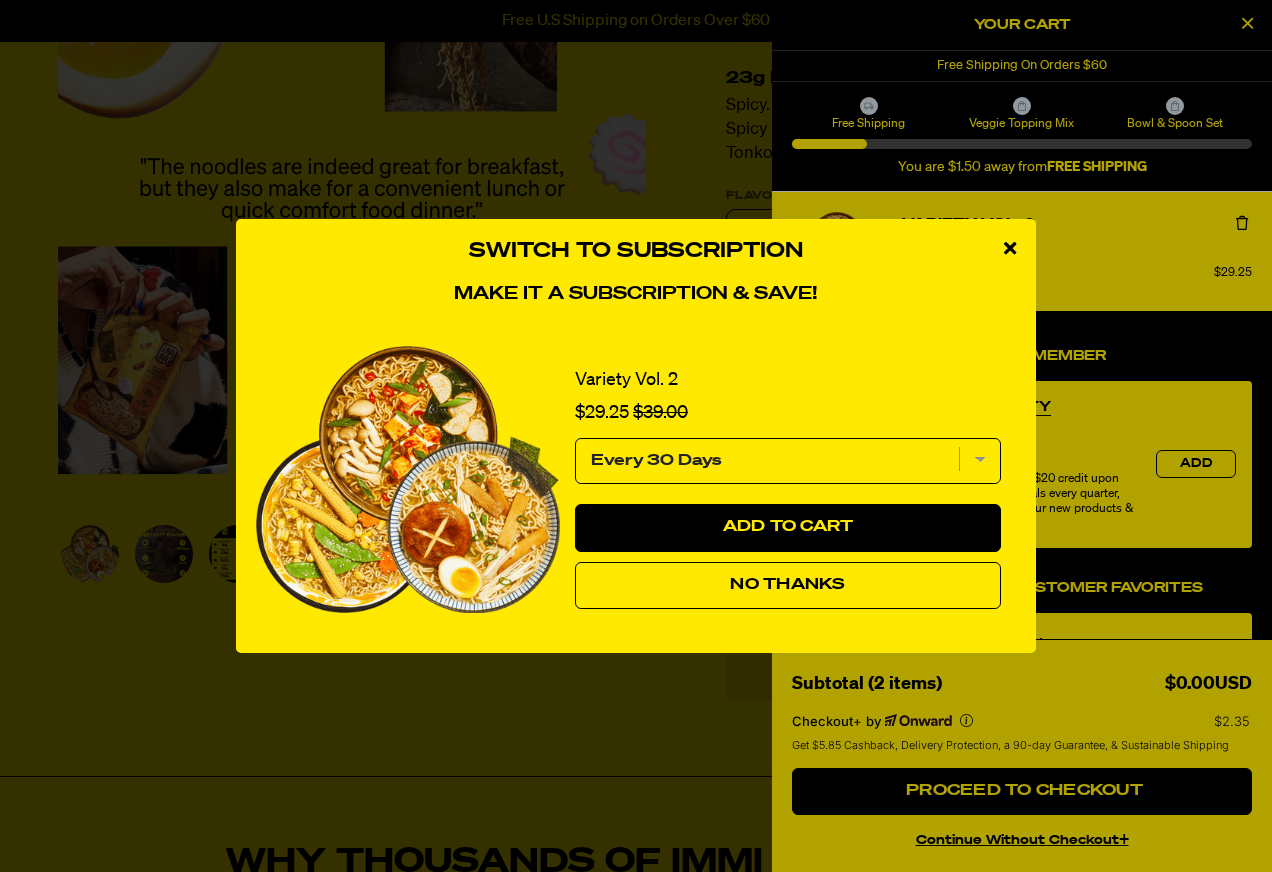 select on "Every 30 Days" 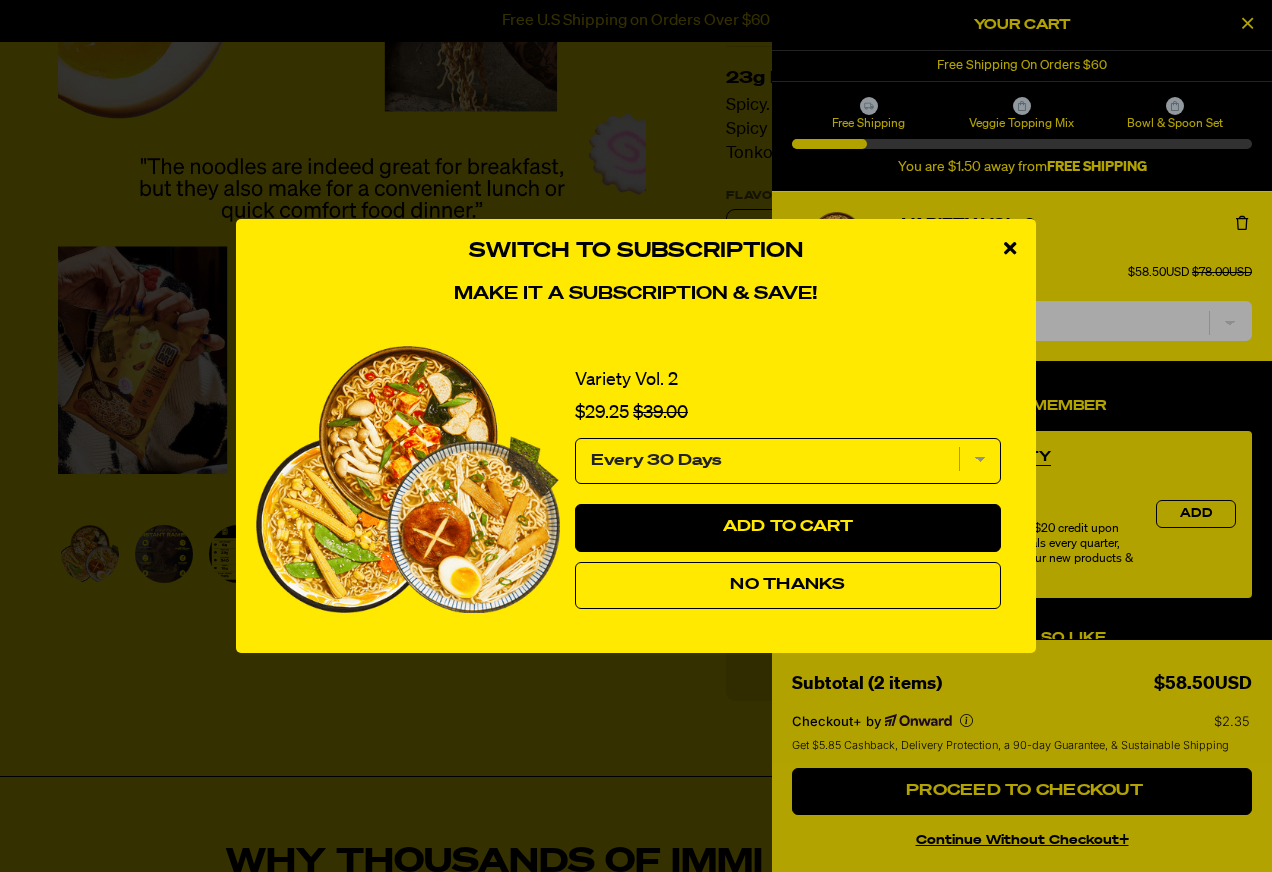 click on "Every 30 Days" at bounding box center [788, 461] 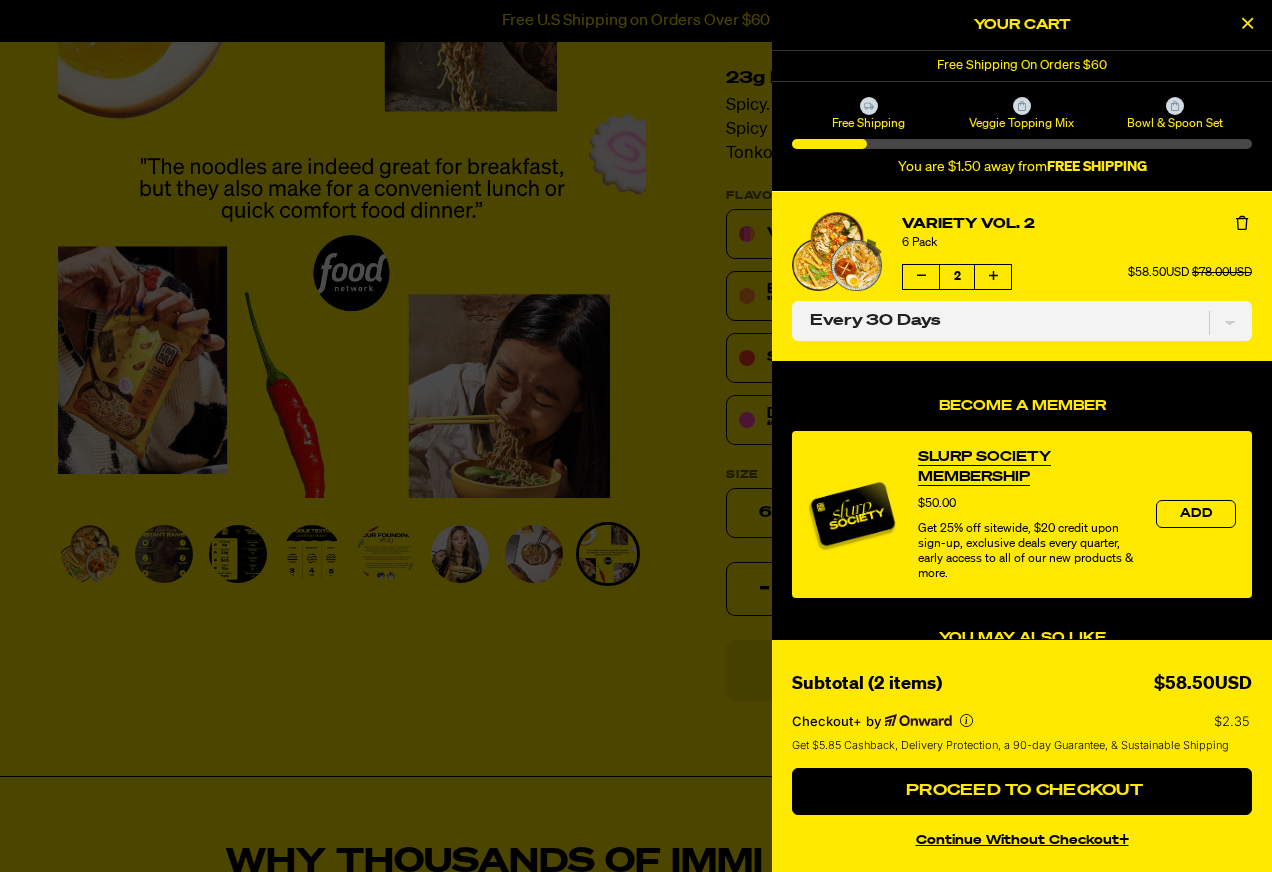 click at bounding box center (1247, 25) 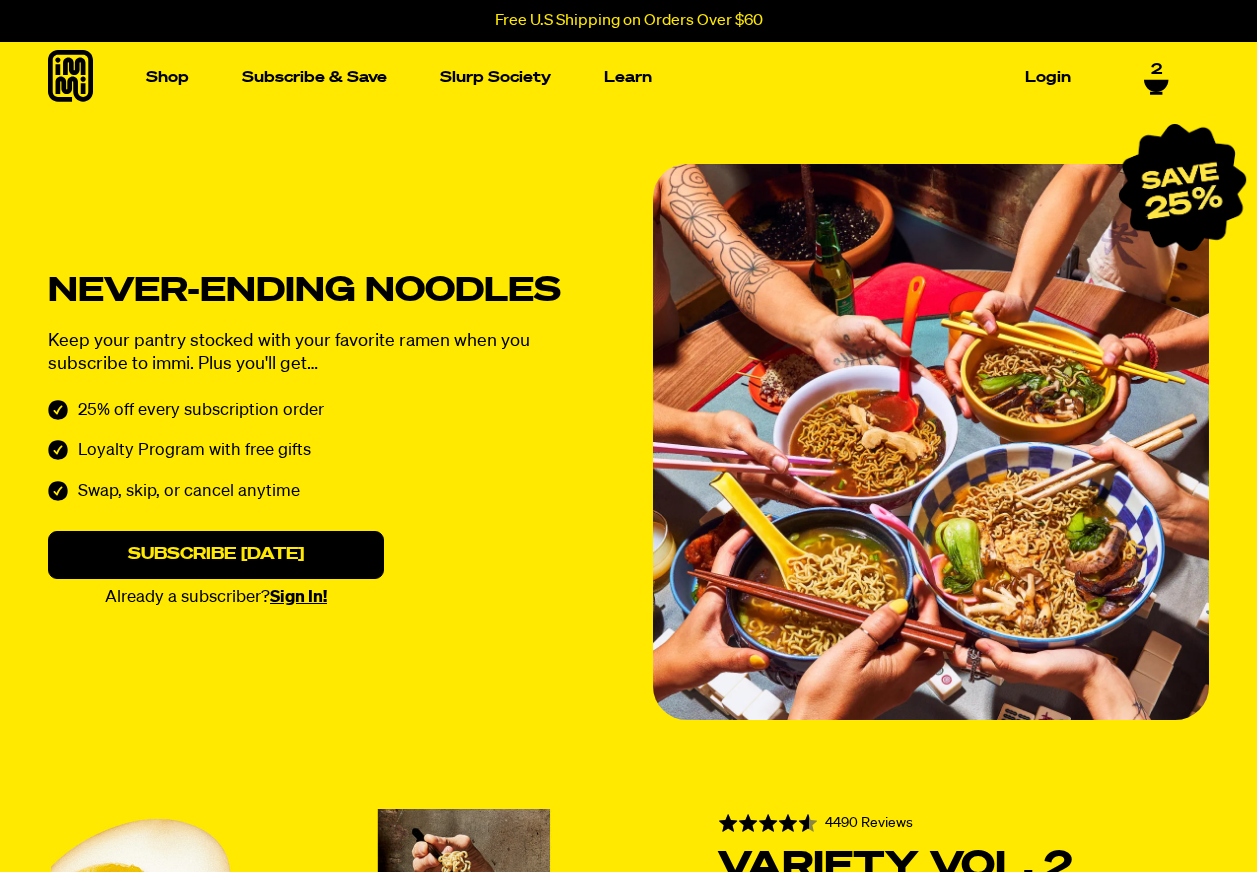 scroll, scrollTop: 0, scrollLeft: 0, axis: both 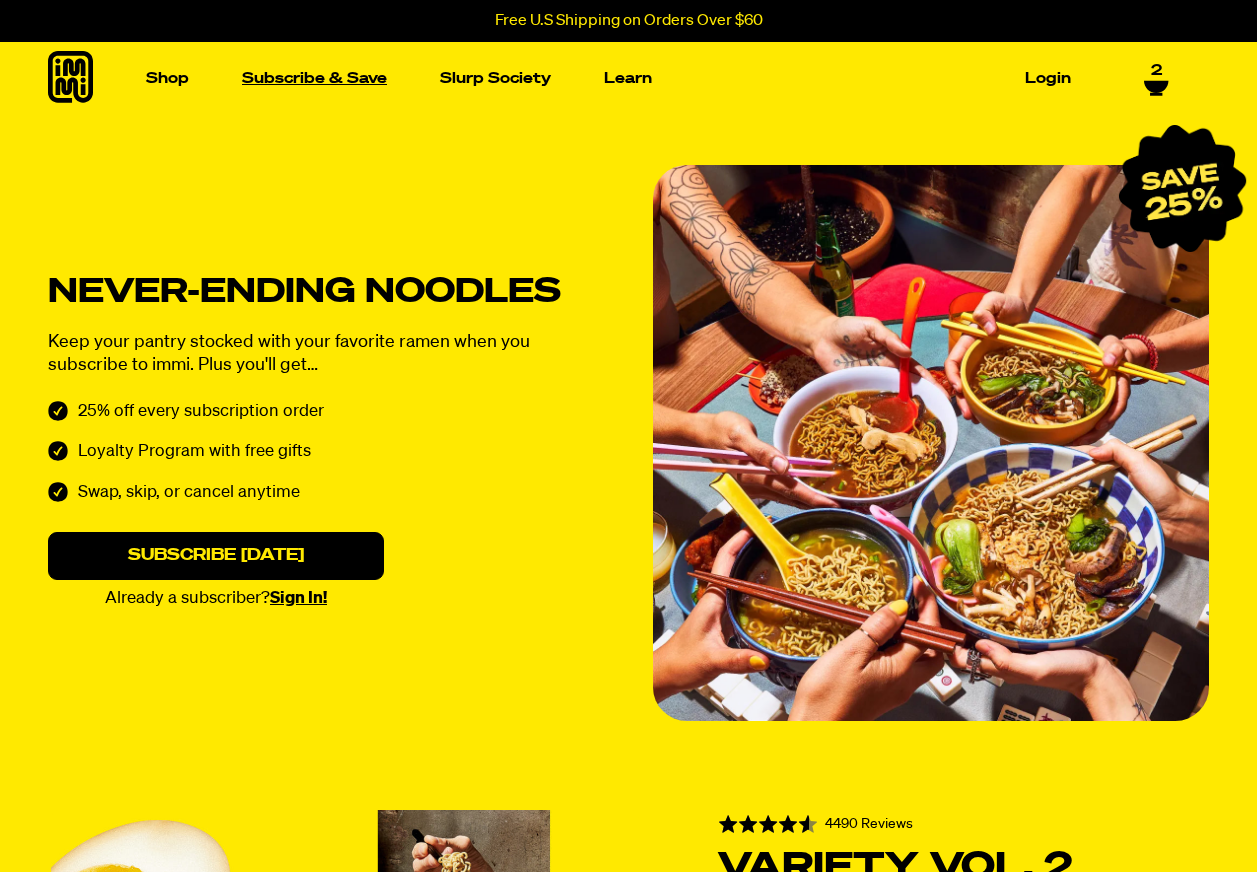 click on "Subscribe & Save" at bounding box center [314, 78] 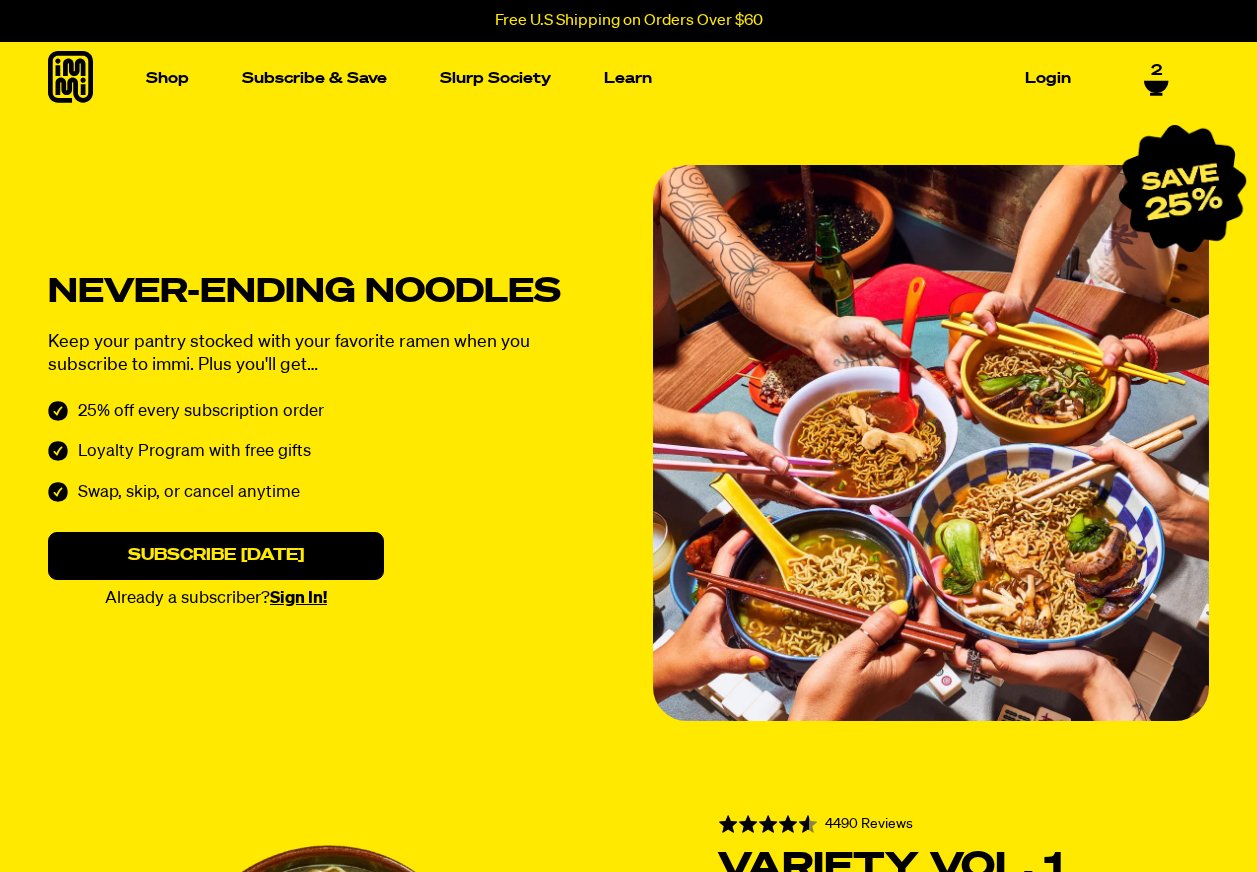 select on "Every 30 Days" 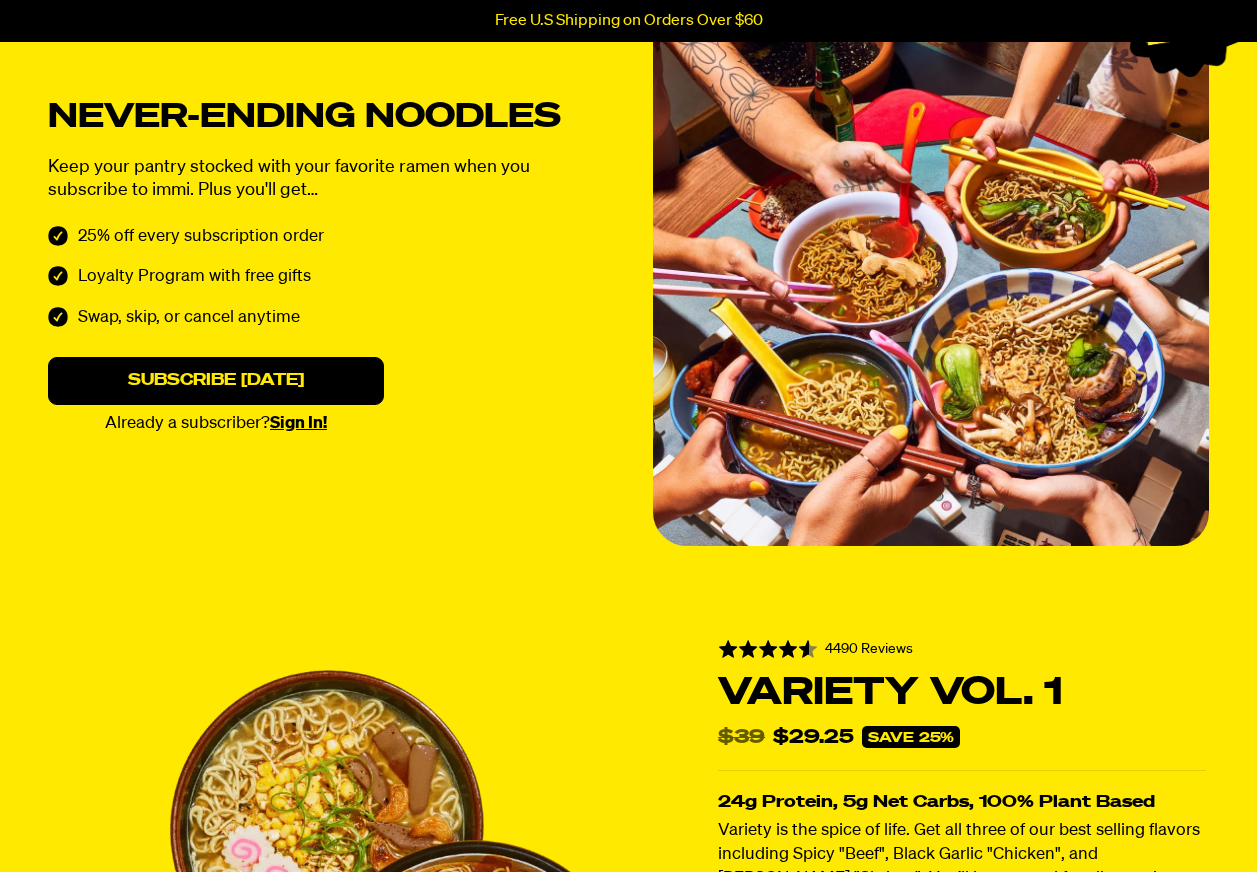 scroll, scrollTop: 300, scrollLeft: 0, axis: vertical 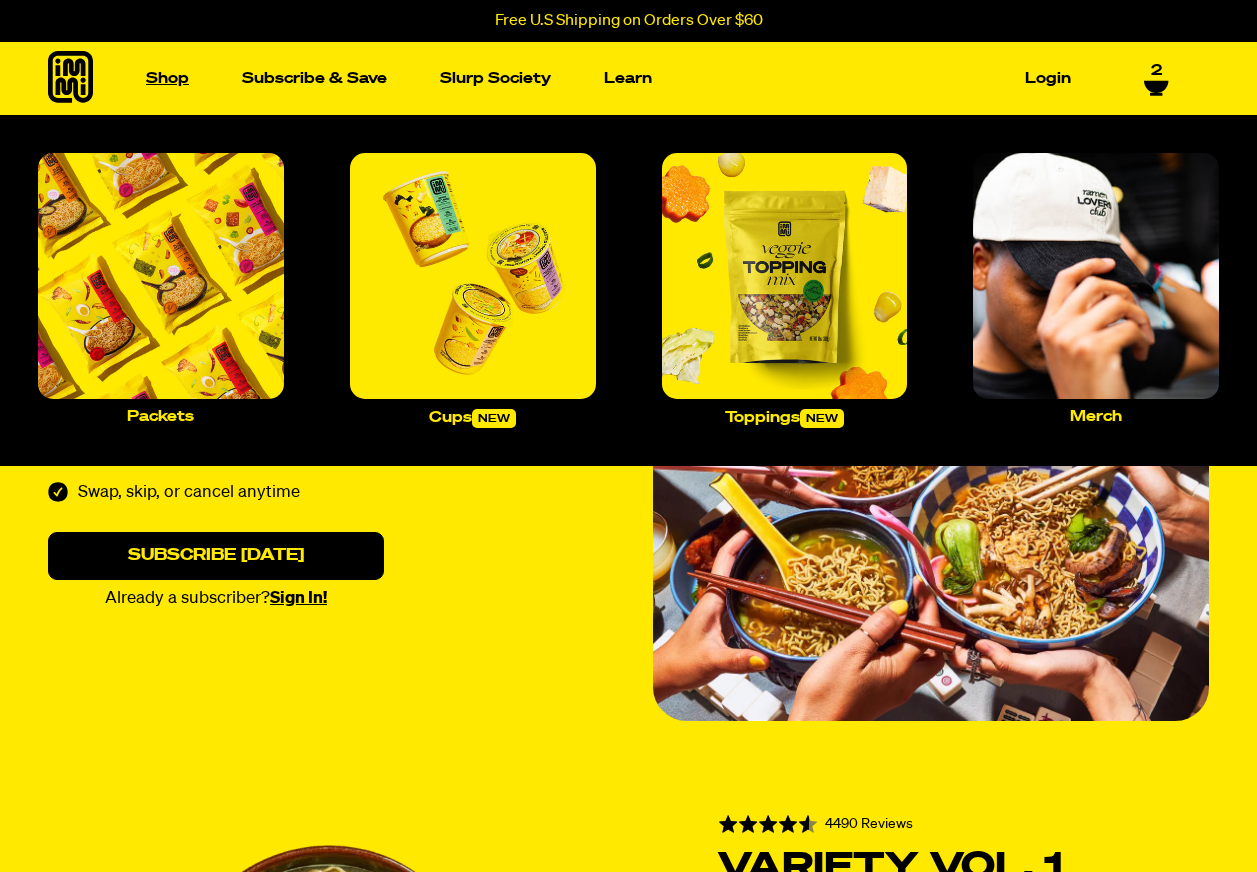 click on "Shop" at bounding box center (167, 78) 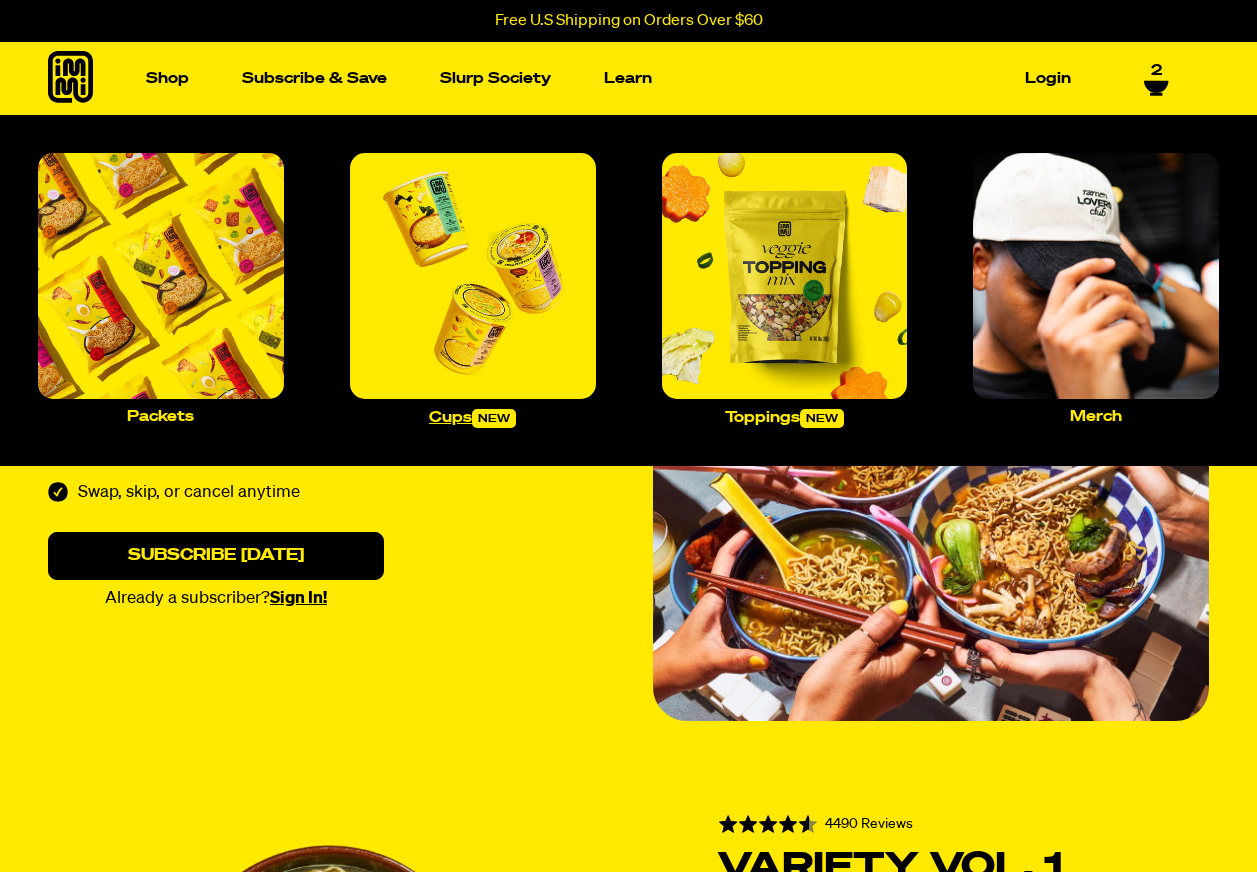 click at bounding box center (473, 276) 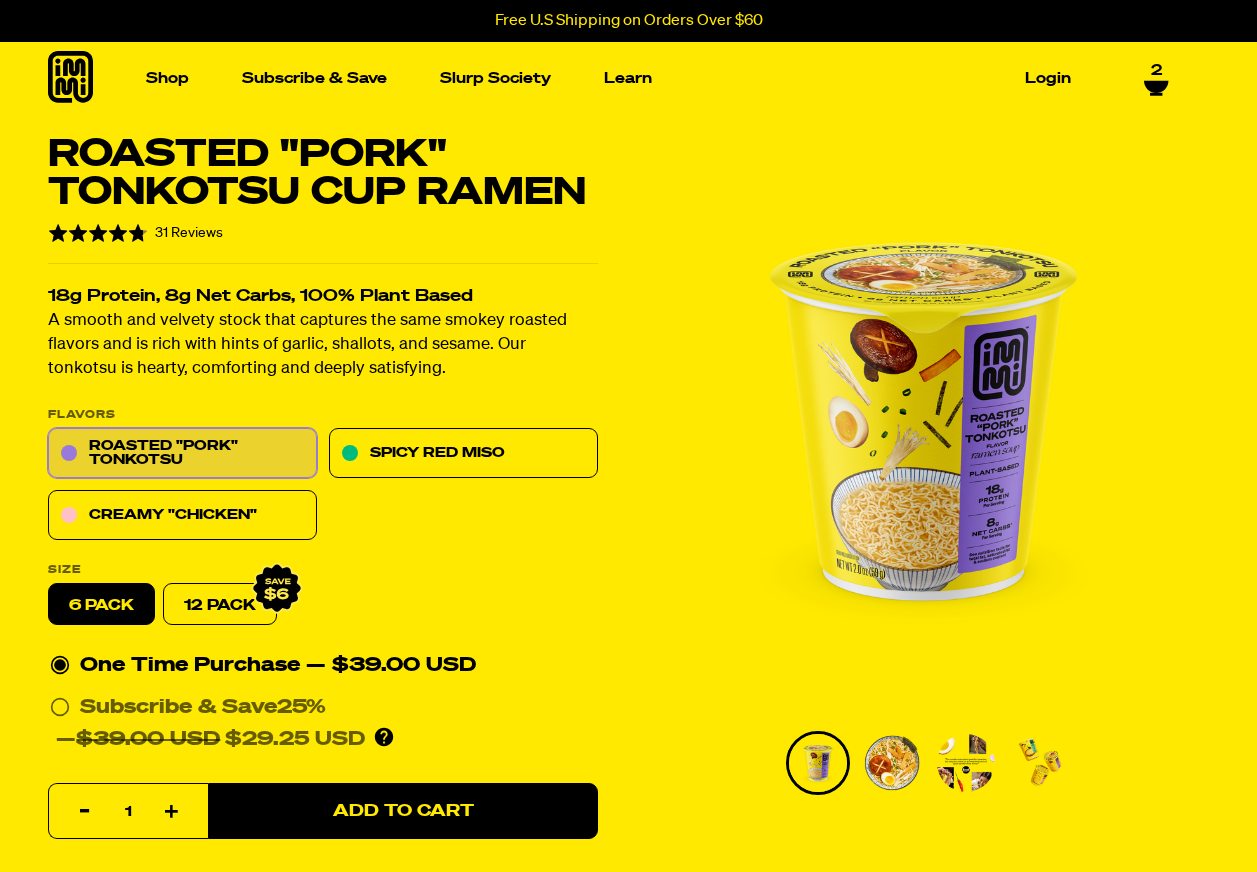 select on "Every 30 Days" 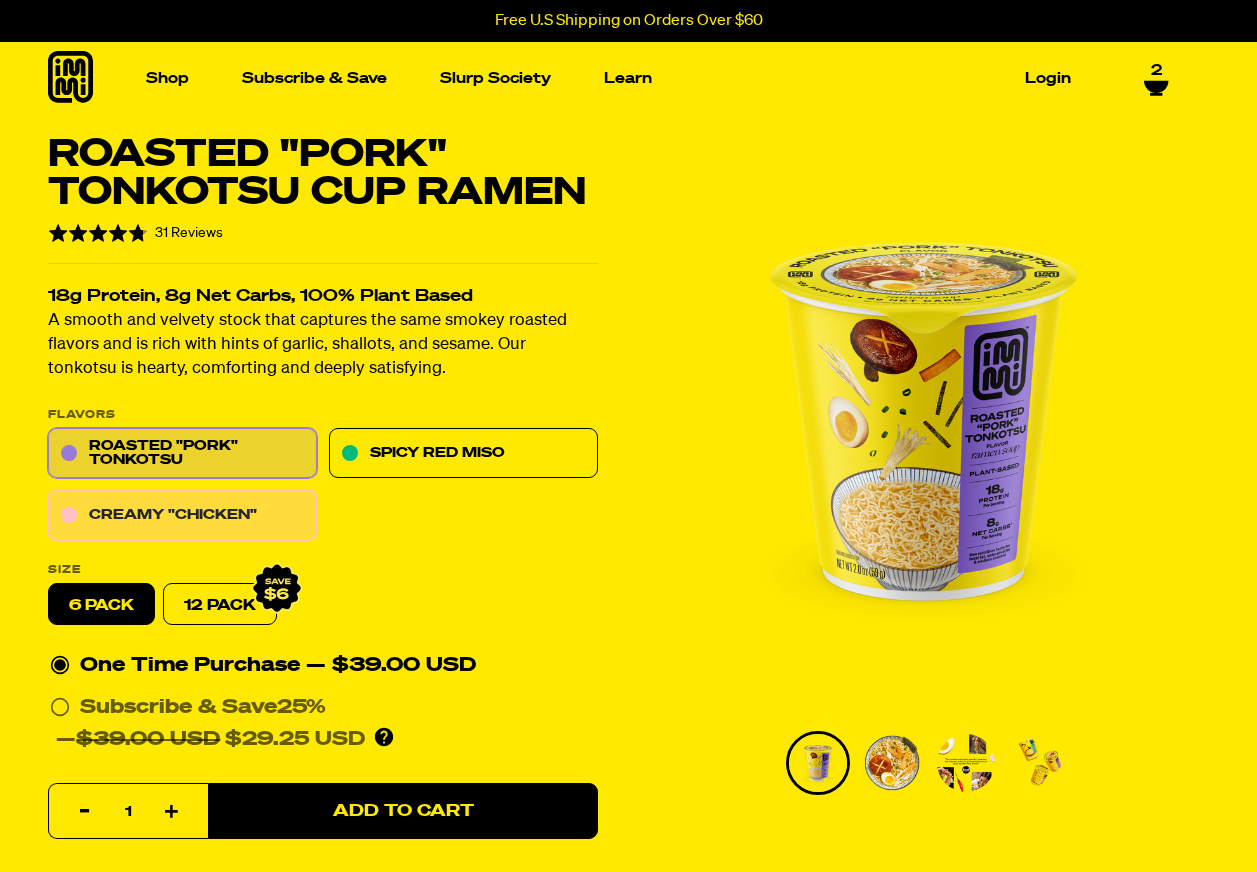 click on "Creamy "Chicken"" at bounding box center [182, 516] 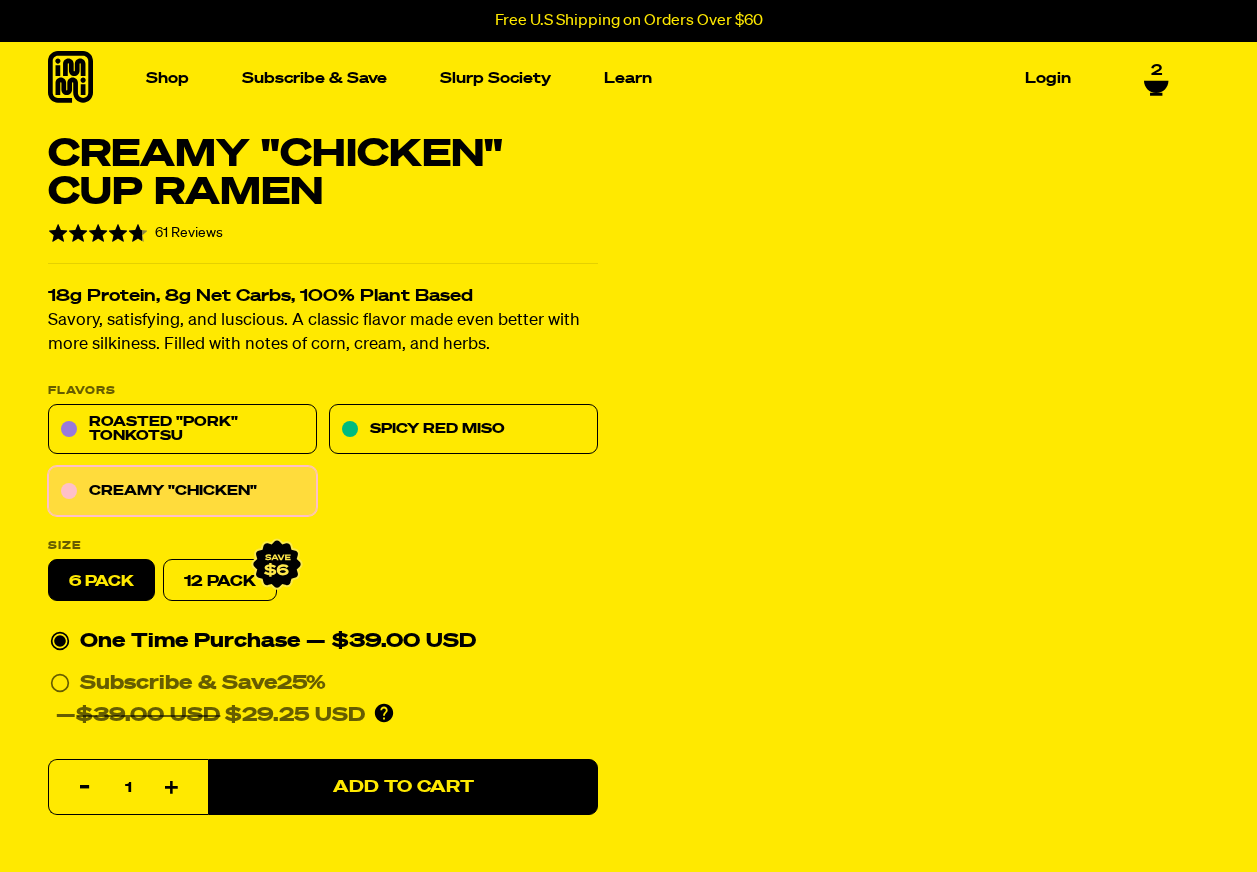 select on "Every 30 Days" 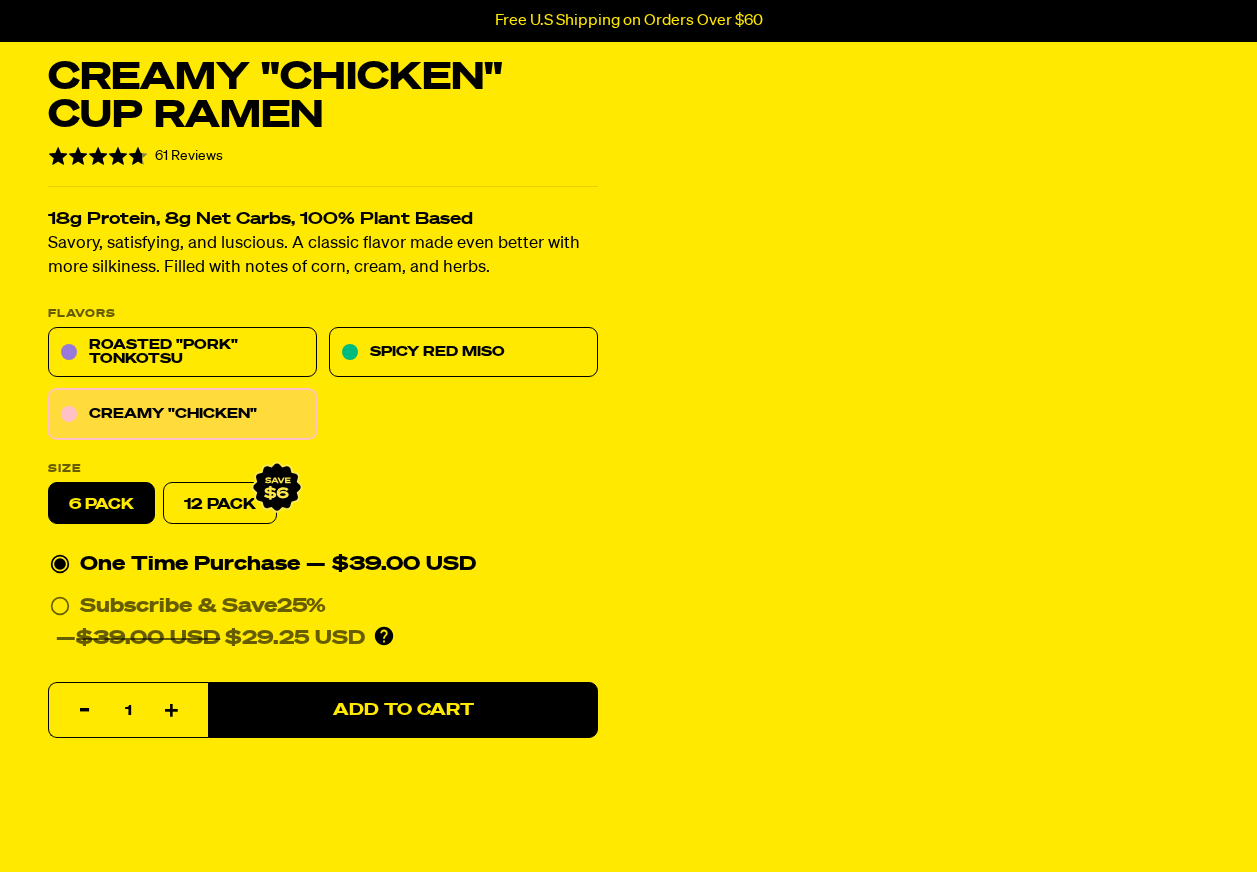scroll, scrollTop: 100, scrollLeft: 0, axis: vertical 